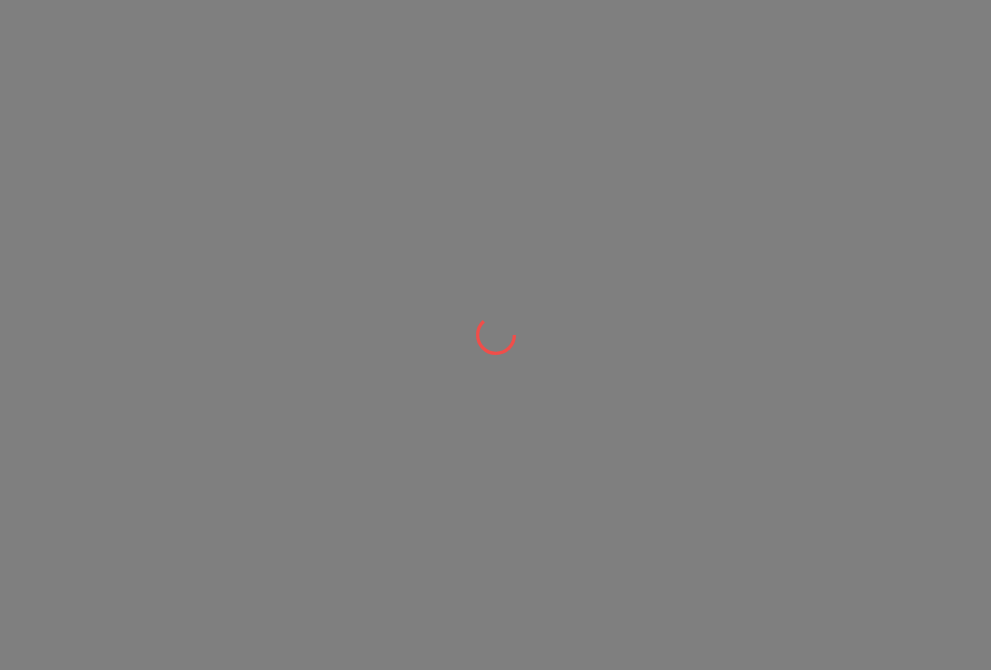 scroll, scrollTop: 0, scrollLeft: 0, axis: both 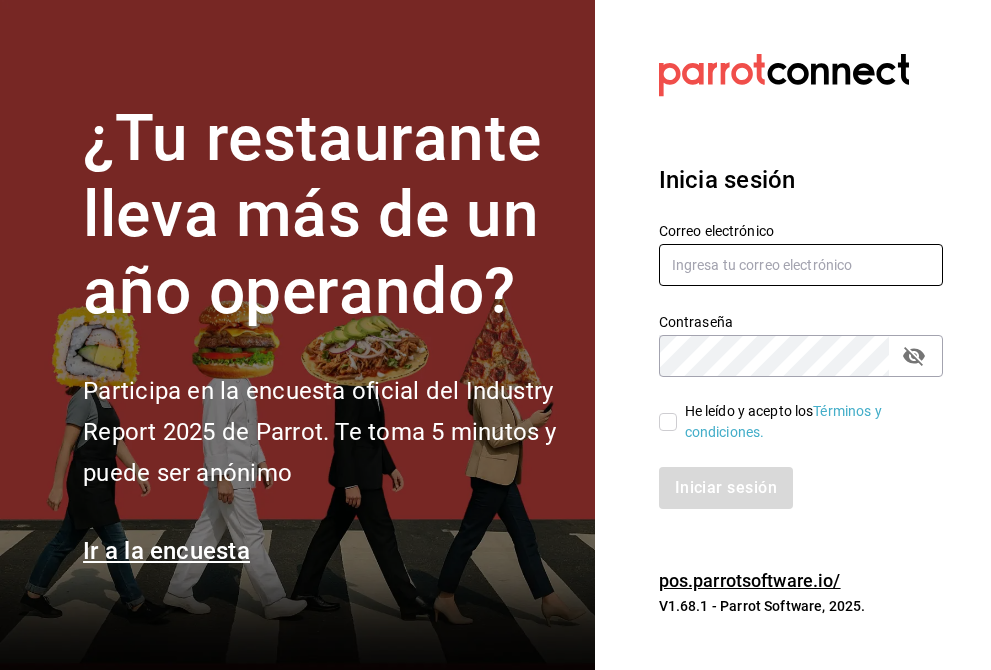 type on "[EMAIL]" 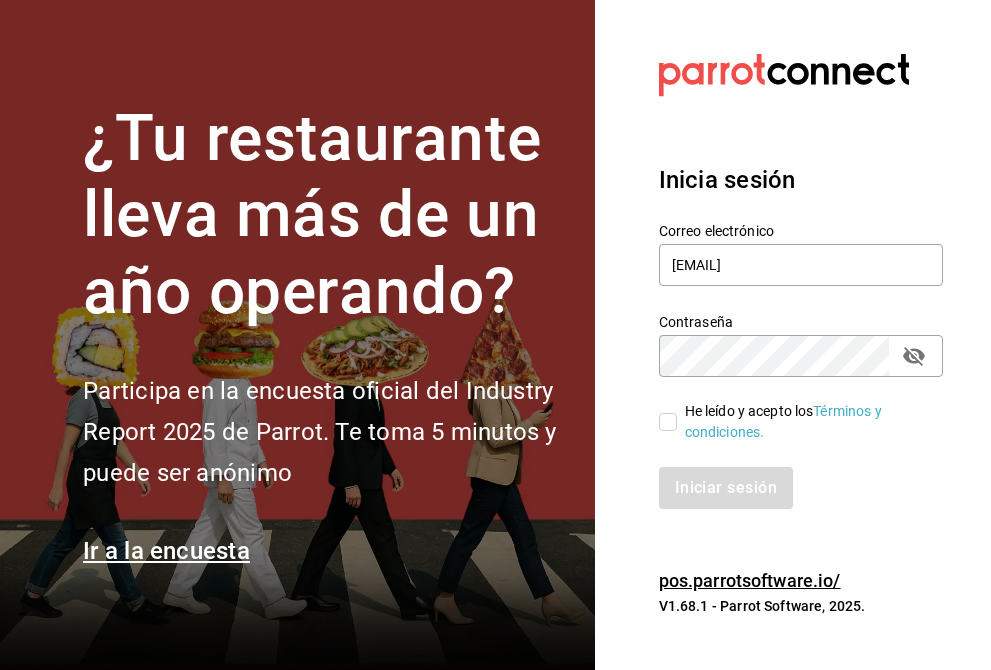 click on "He leído y acepto los  Términos y condiciones." at bounding box center (802, 422) 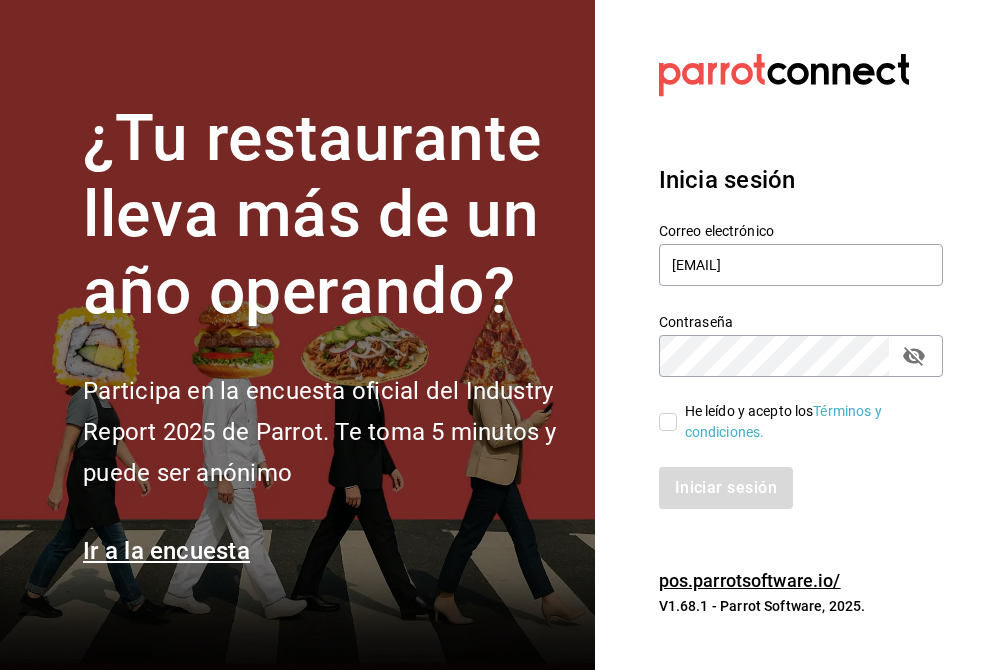 checkbox on "true" 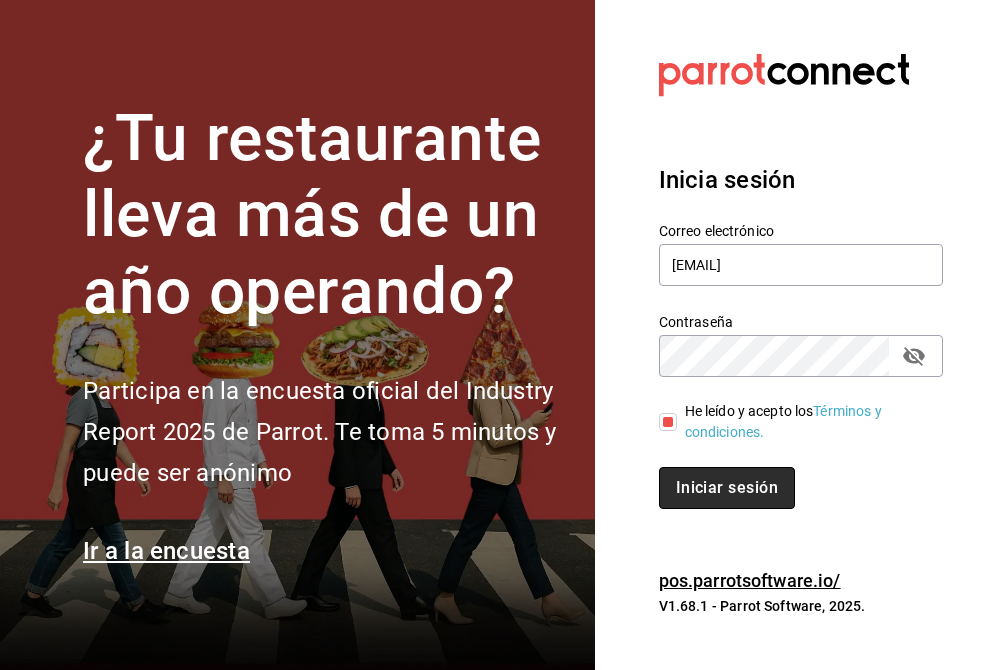click on "Iniciar sesión" at bounding box center [727, 488] 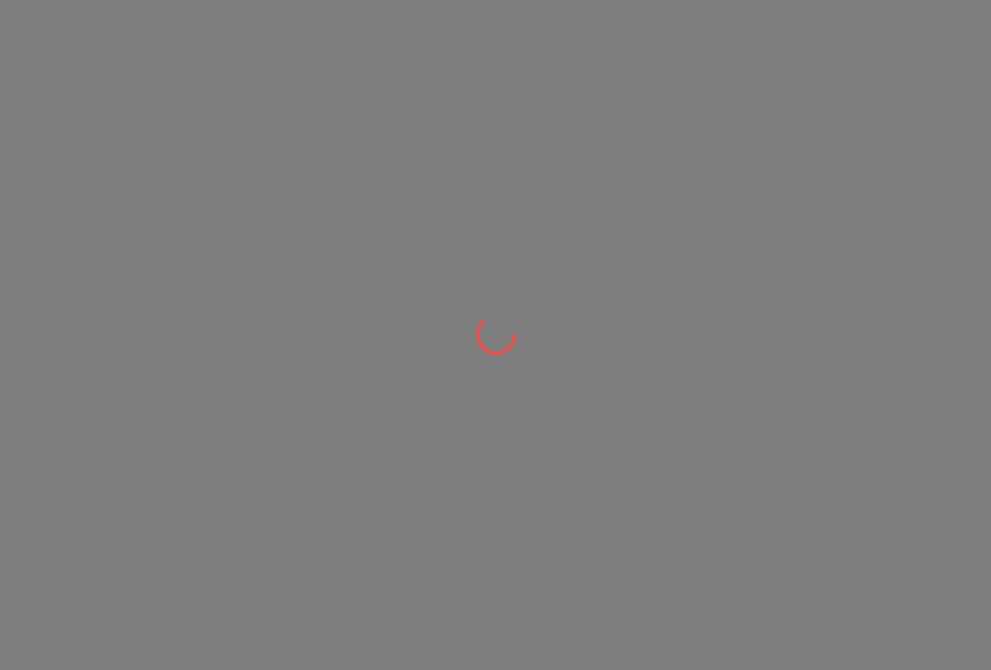 scroll, scrollTop: 0, scrollLeft: 0, axis: both 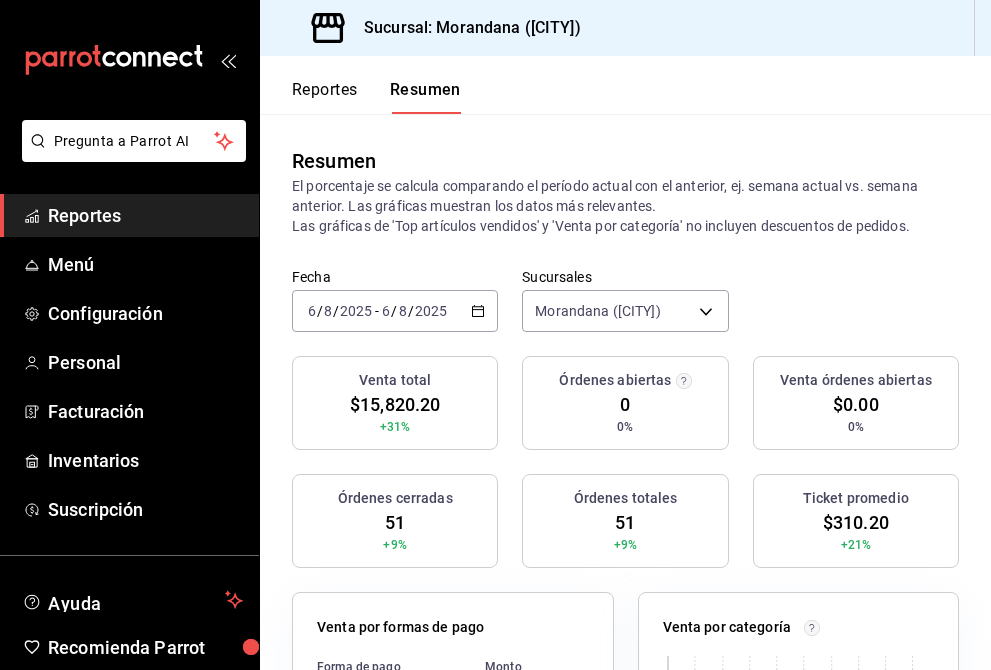 click on "2025-08-06 6 / 8 / 2025 - 2025-08-06 6 / 8 / 2025" at bounding box center (395, 311) 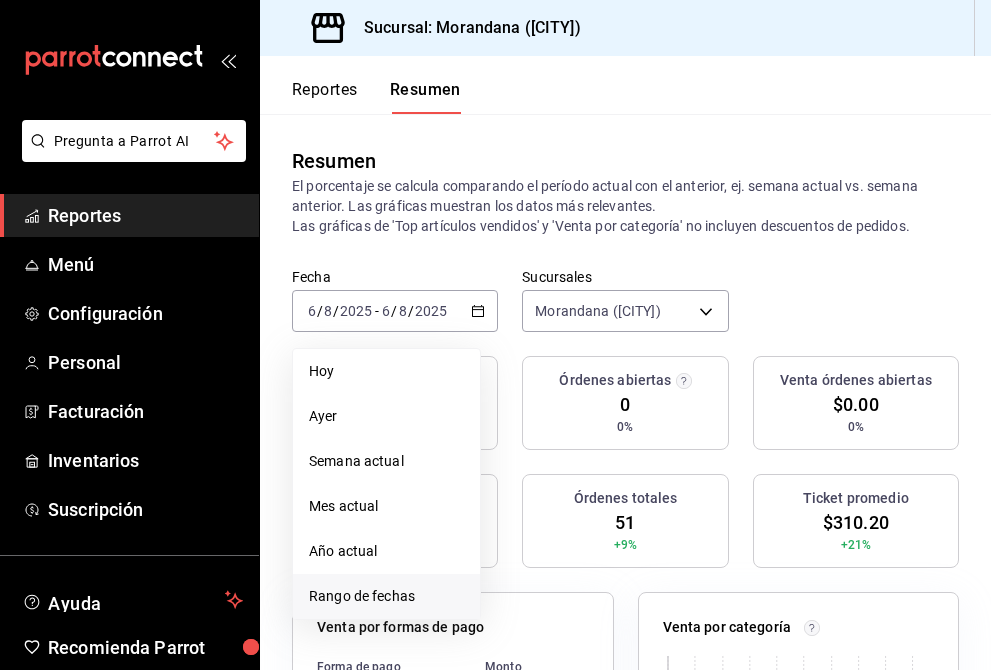 click on "Rango de fechas" at bounding box center [386, 596] 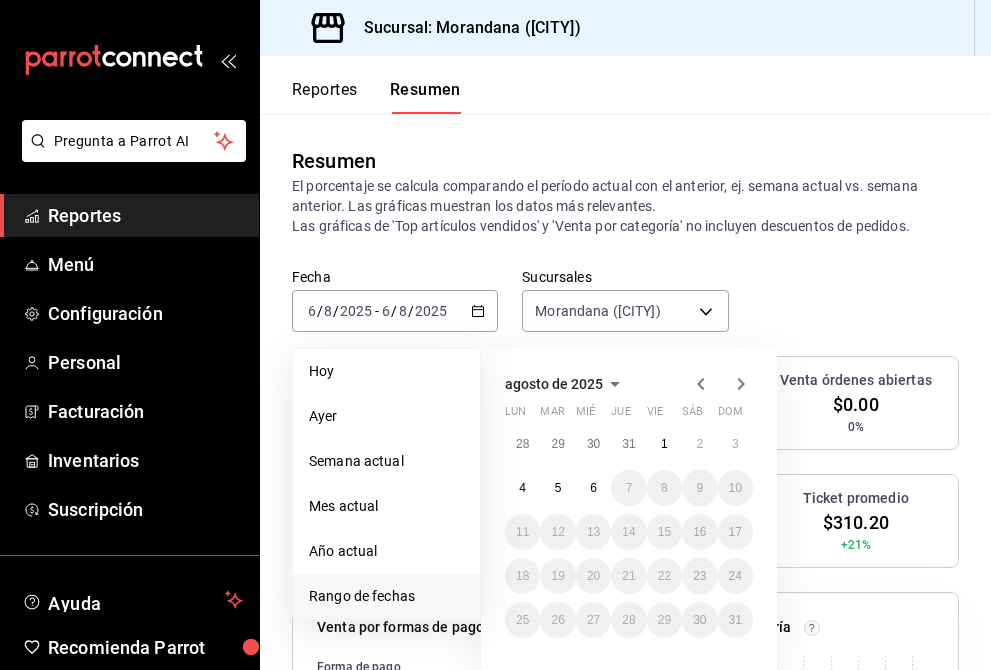 click 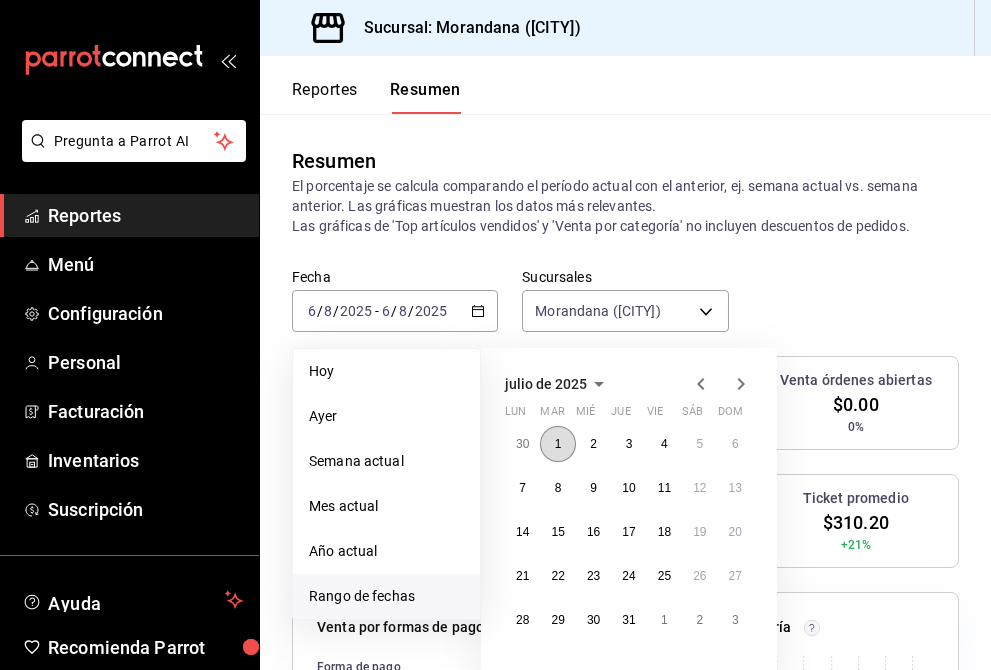 click on "1" at bounding box center [558, 444] 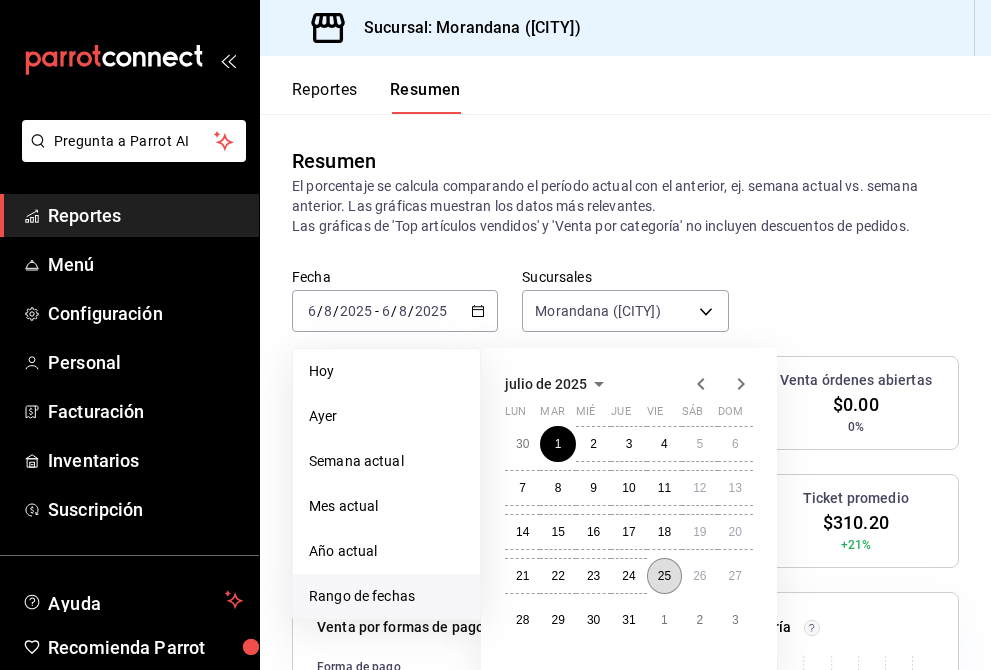 click on "25" at bounding box center (664, 576) 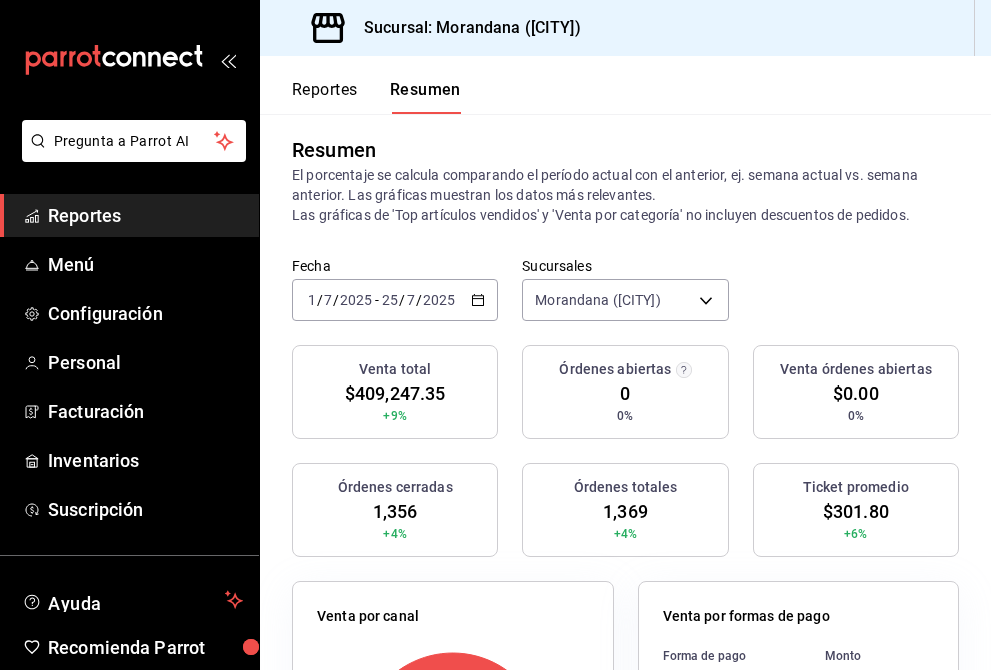 scroll, scrollTop: 0, scrollLeft: 0, axis: both 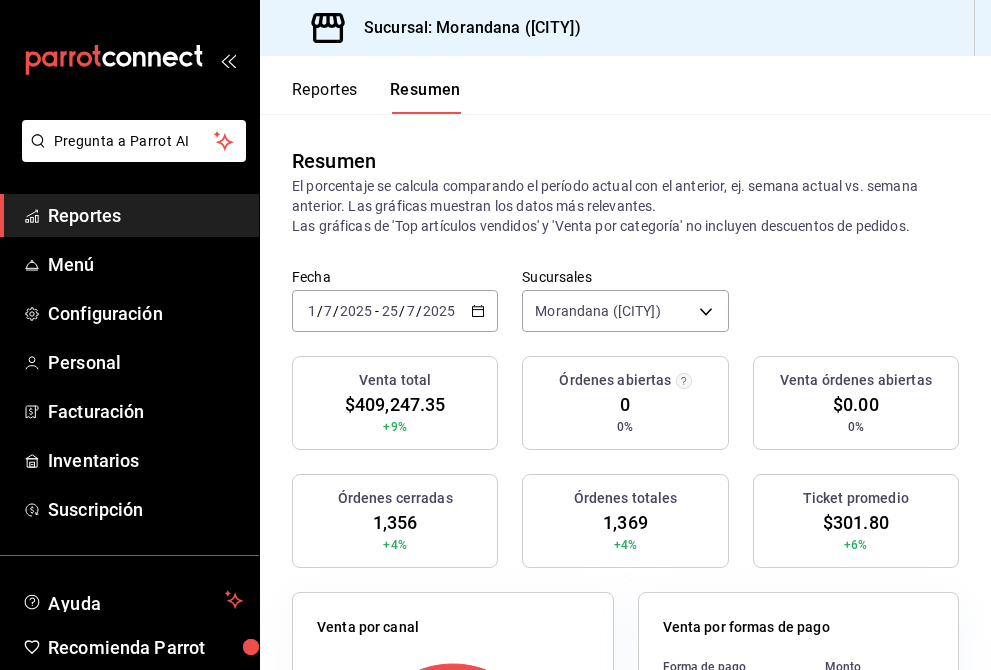 click on "Reportes" at bounding box center (325, 97) 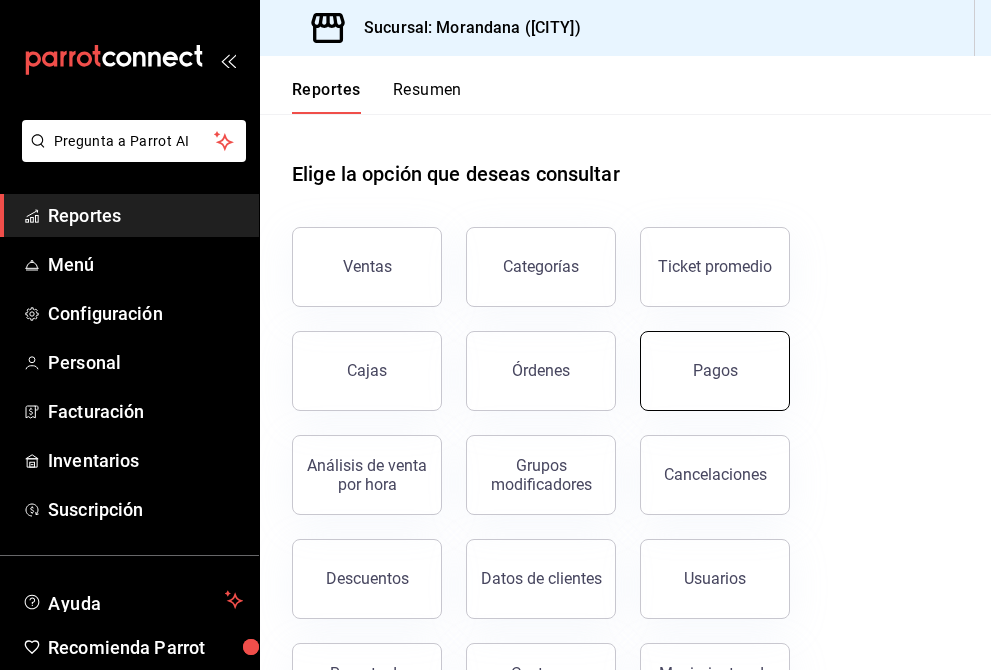click on "Pagos" at bounding box center [715, 371] 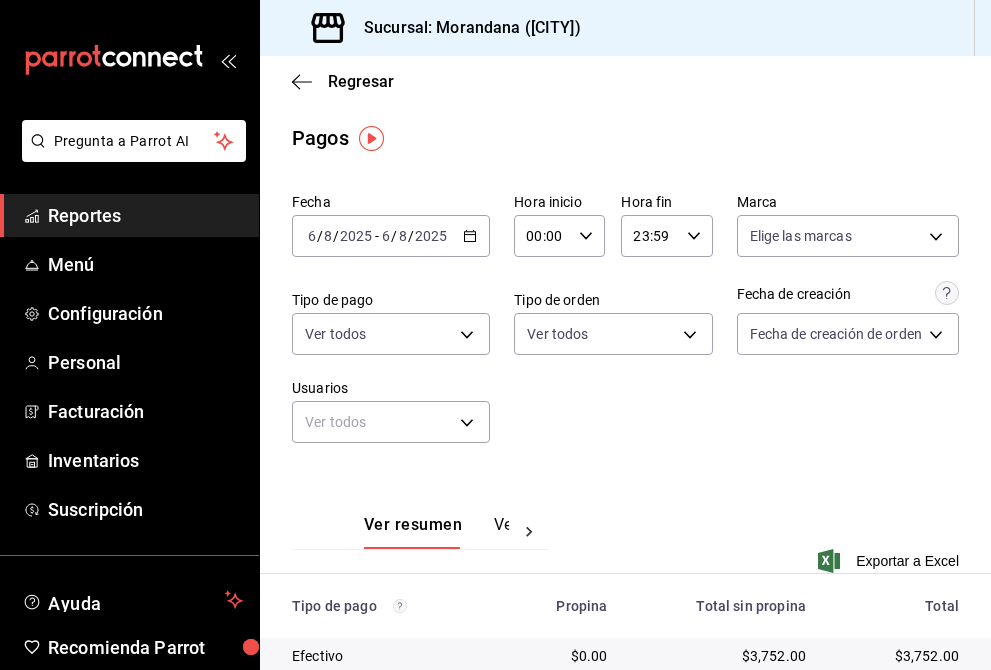 click on "2025-08-06 6 / 8 / 2025 - 2025-08-06 6 / 8 / 2025" at bounding box center (391, 236) 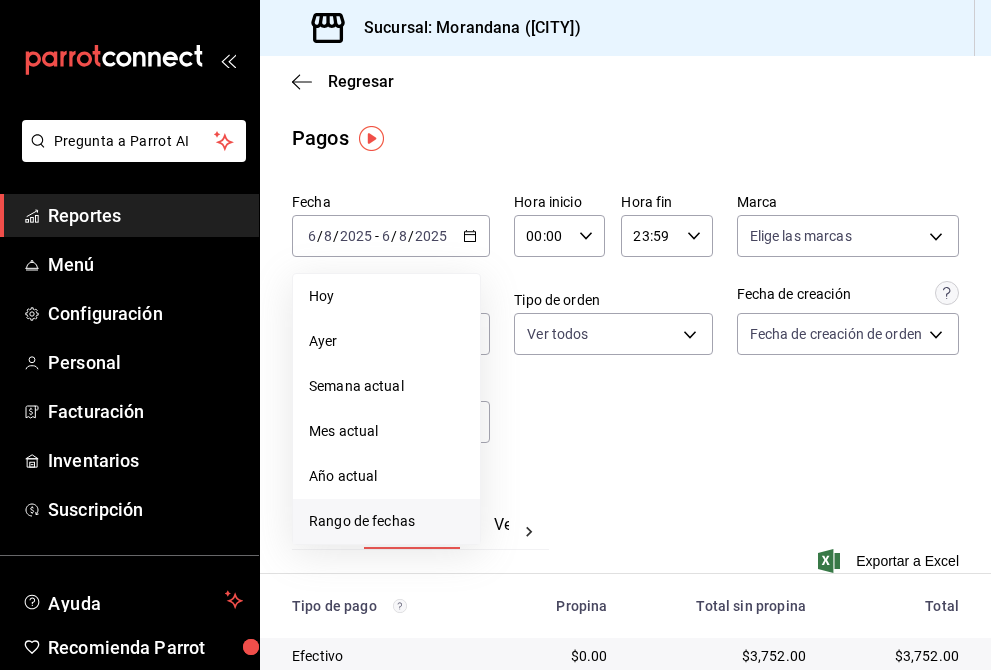 click on "Rango de fechas" at bounding box center [386, 521] 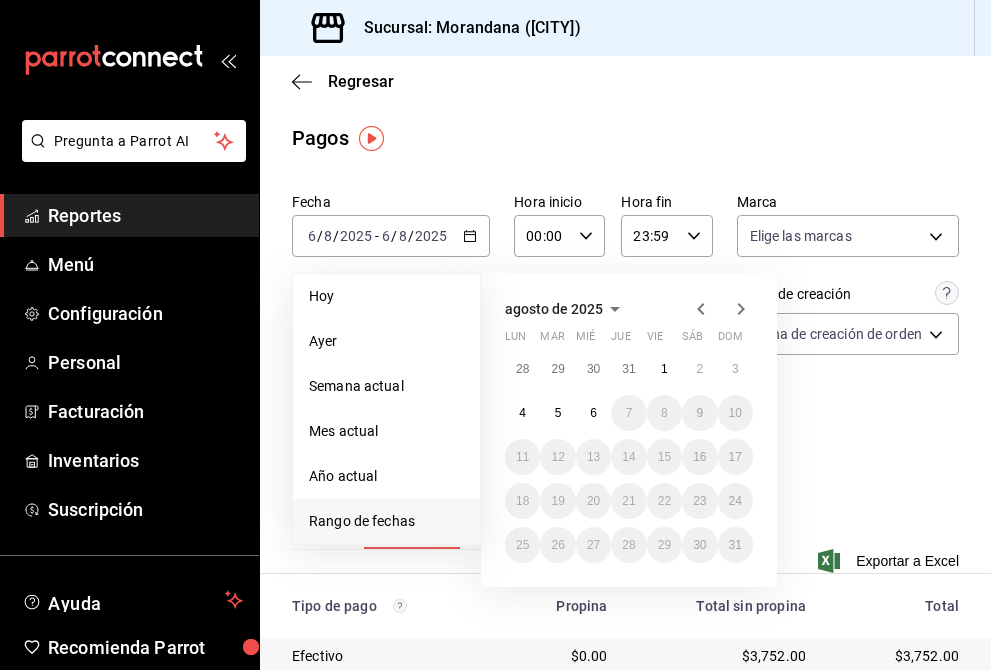 click 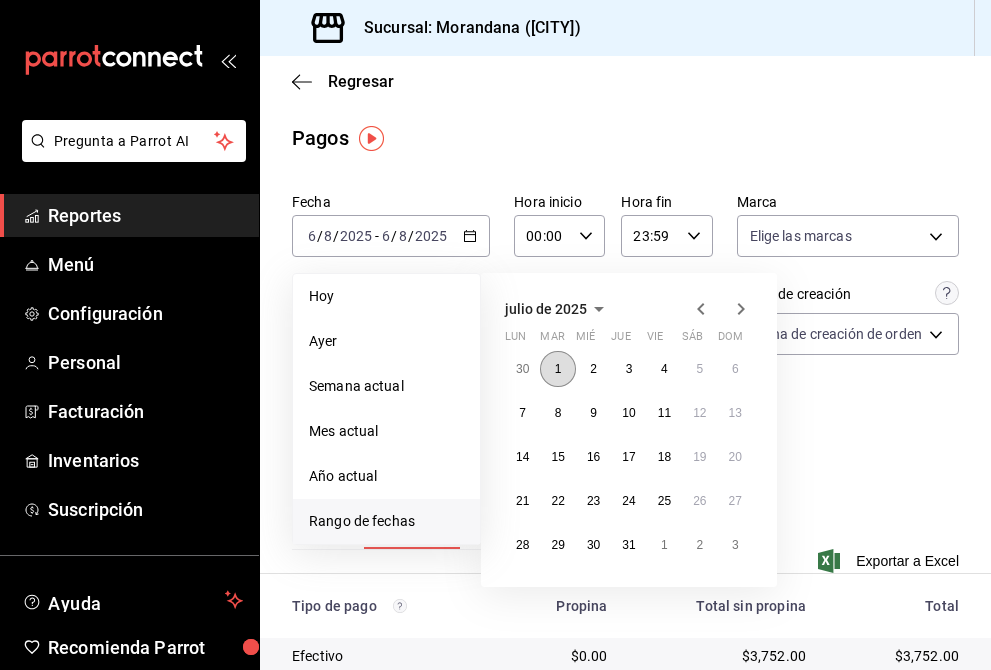 click on "1" at bounding box center [557, 369] 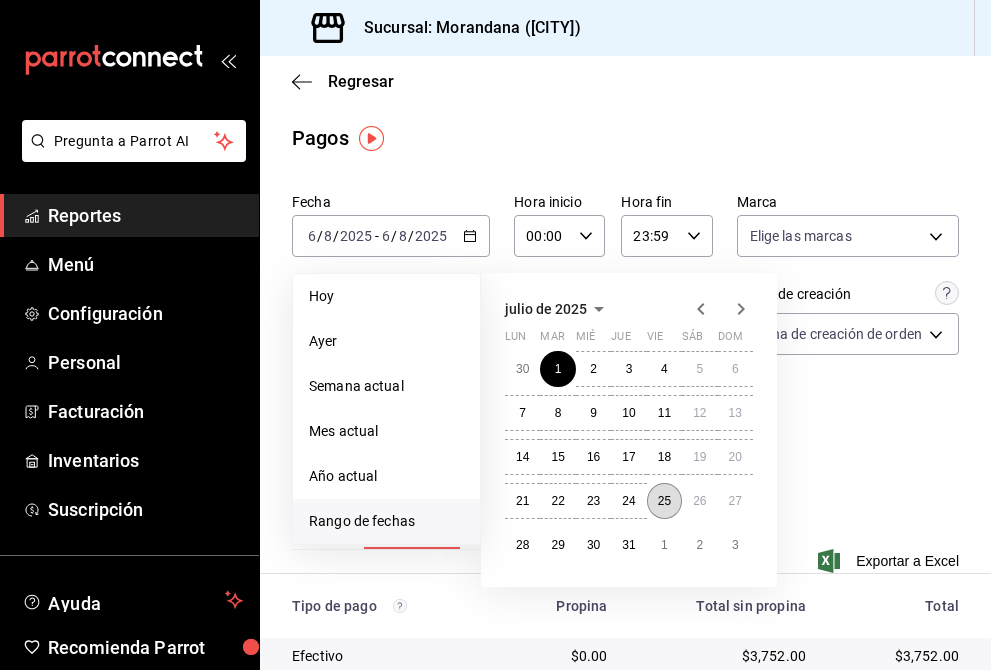 click on "25" at bounding box center (664, 501) 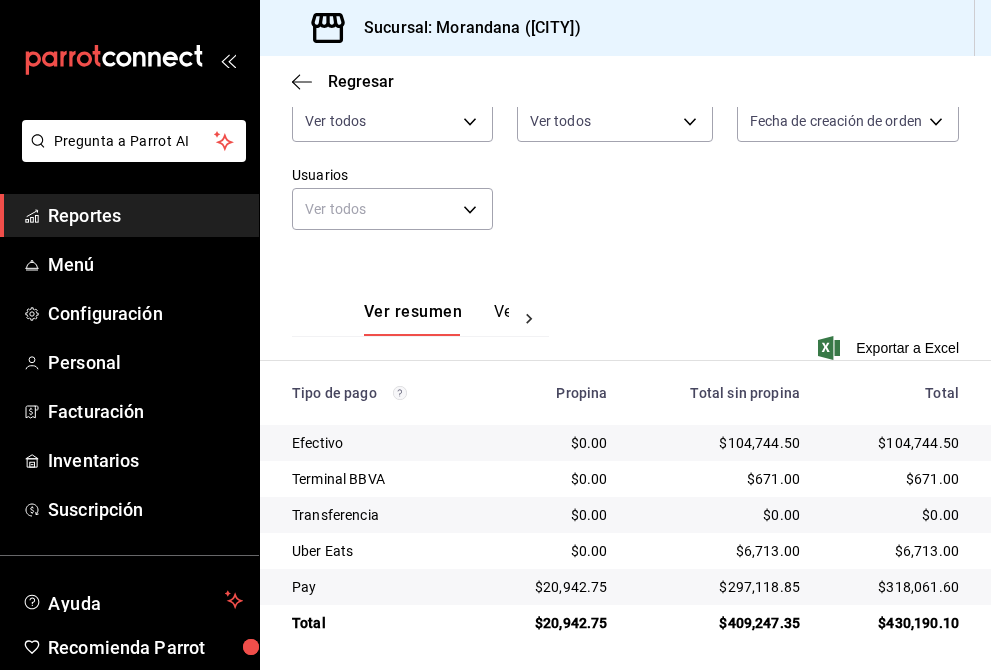 scroll, scrollTop: 216, scrollLeft: 0, axis: vertical 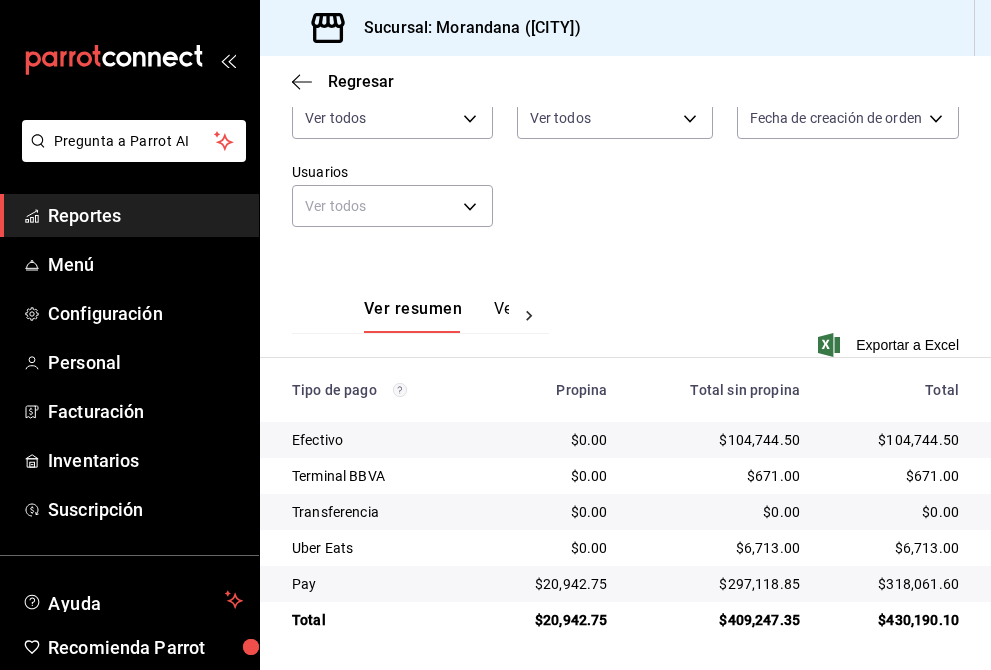 click on "$104,744.50" at bounding box center (720, 440) 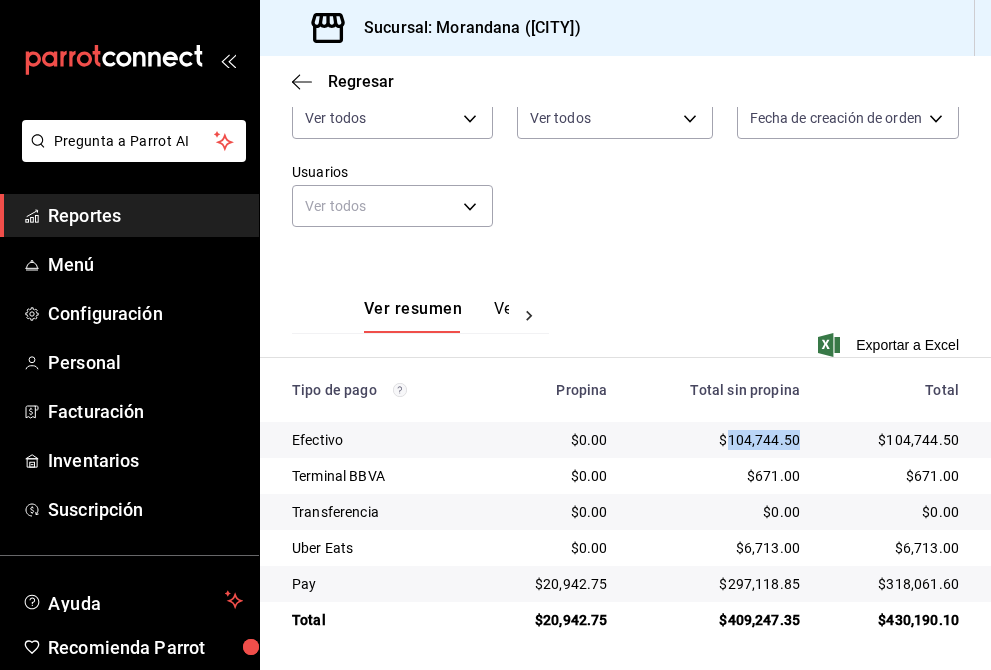click on "$104,744.50" at bounding box center (720, 440) 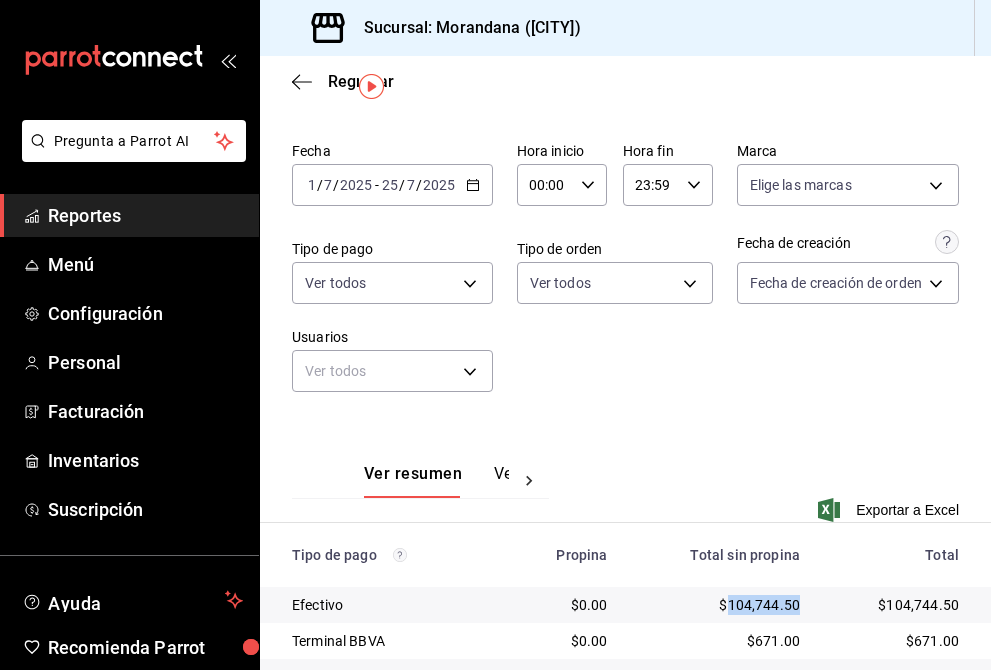 scroll, scrollTop: 0, scrollLeft: 0, axis: both 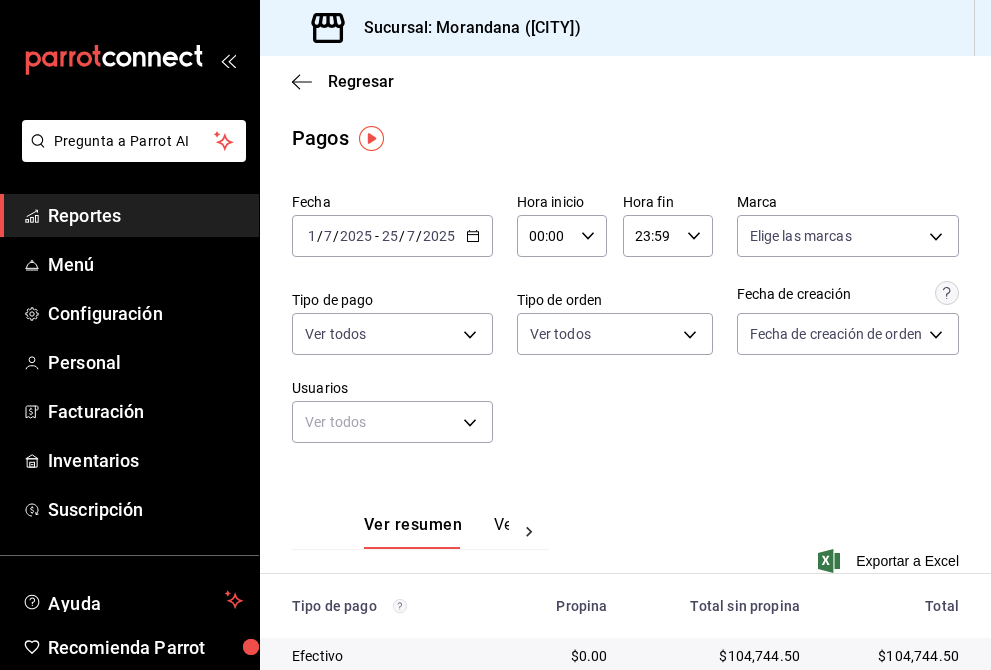 click on "2025-07-01 1 / 7 / 2025 - 2025-07-25 25 / 7 / 2025" at bounding box center (392, 236) 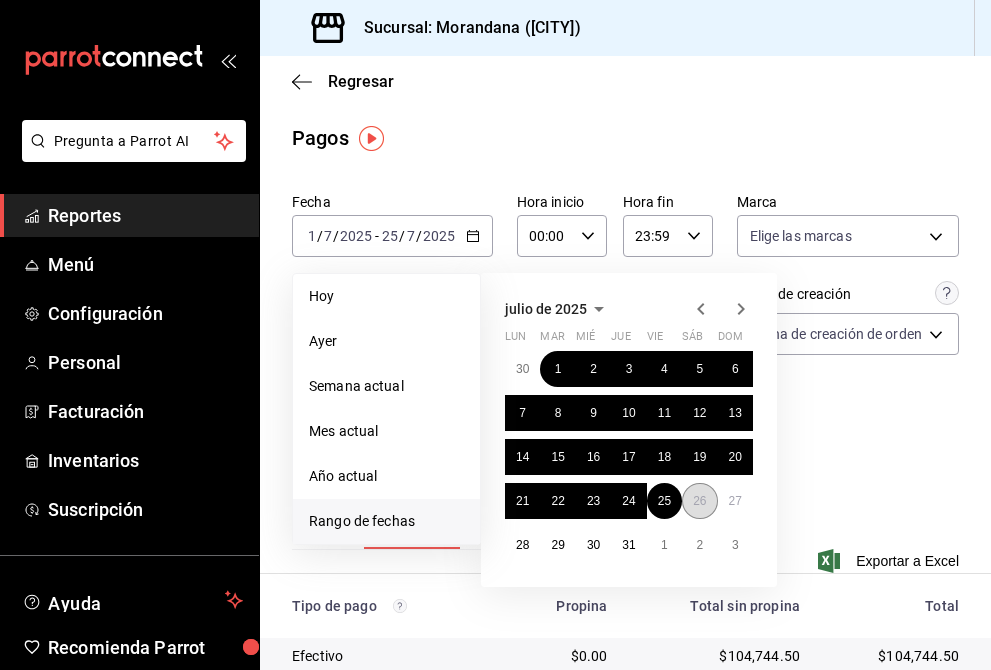 click on "26" at bounding box center (699, 501) 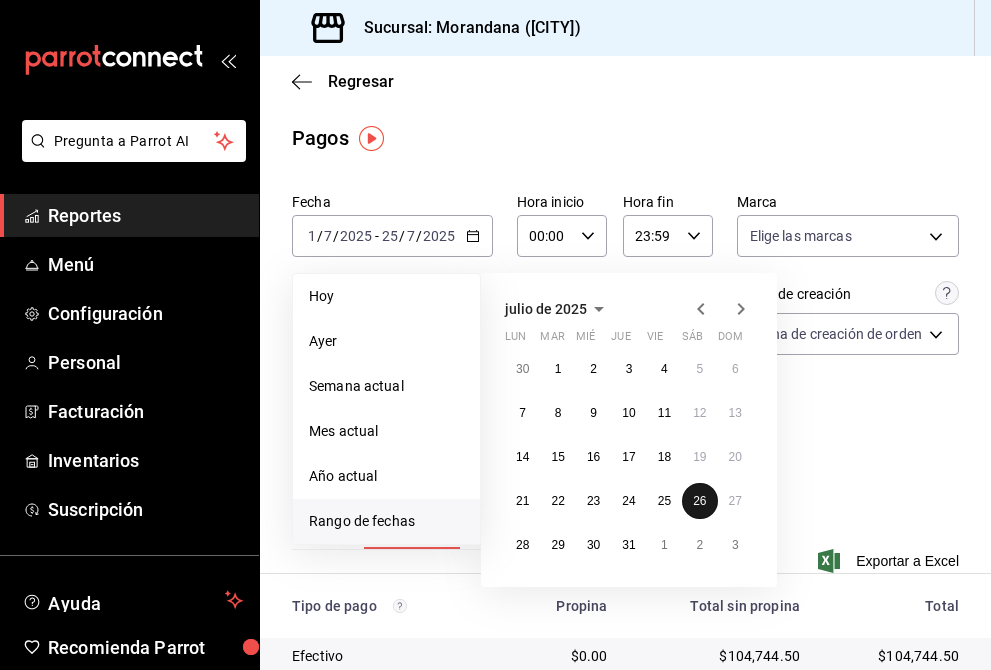 click on "26" at bounding box center (699, 501) 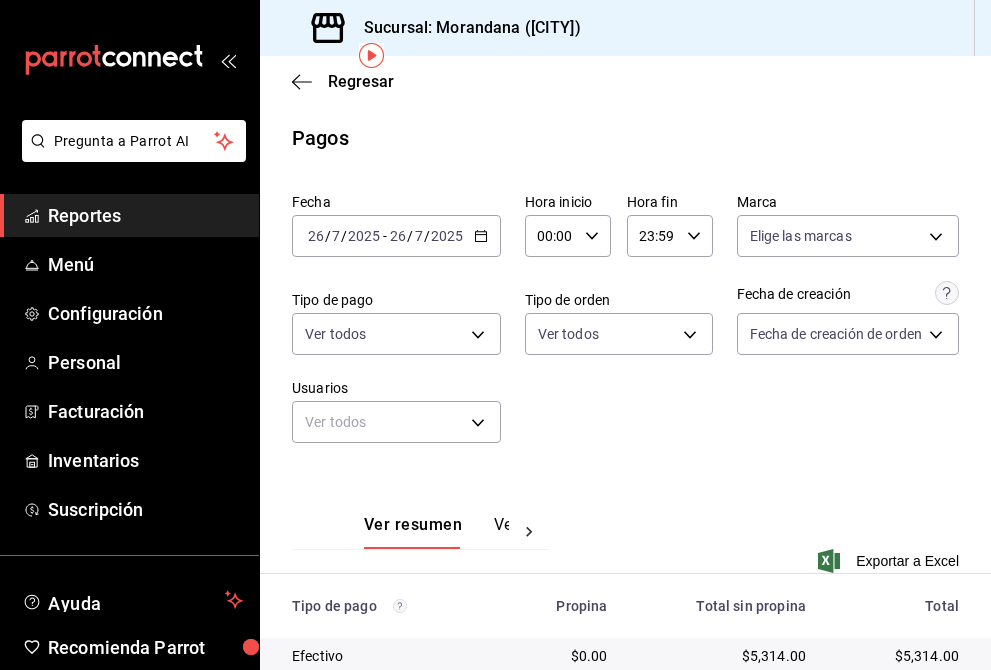 scroll, scrollTop: 216, scrollLeft: 0, axis: vertical 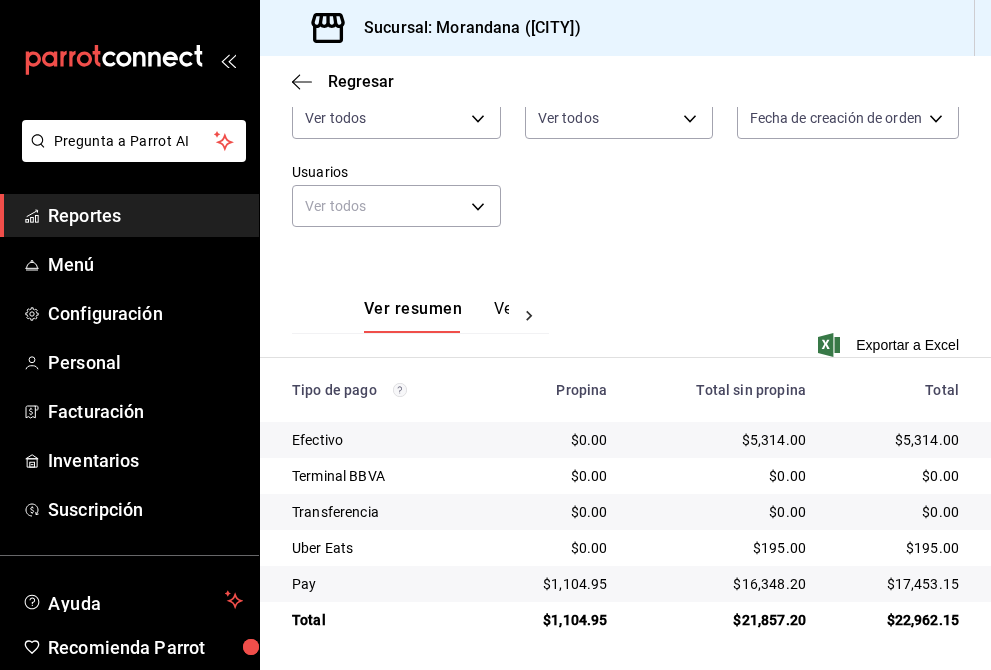 click on "$5,314.00" at bounding box center (722, 440) 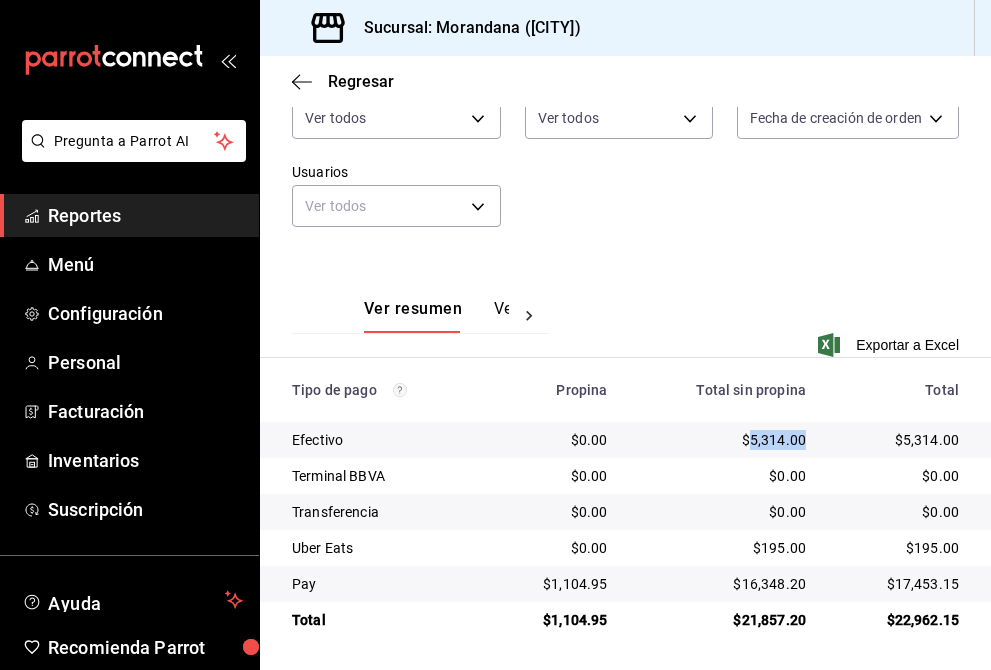 click on "$5,314.00" at bounding box center [722, 440] 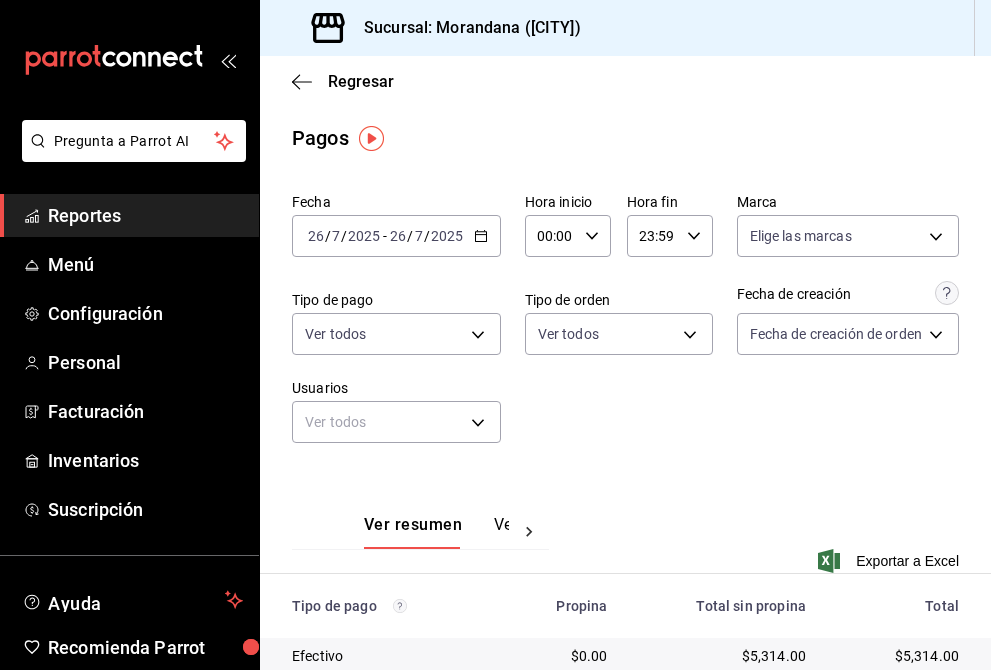 click on "2025-07-26 26 / 7 / 2025 - 2025-07-26 26 / 7 / 2025" at bounding box center (396, 236) 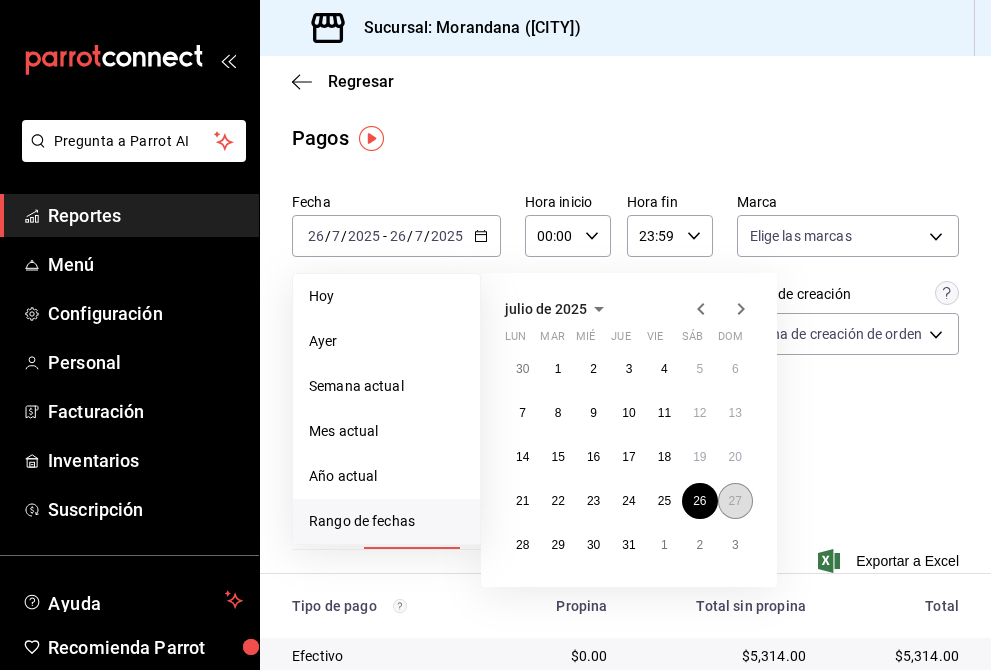 click on "27" at bounding box center (735, 501) 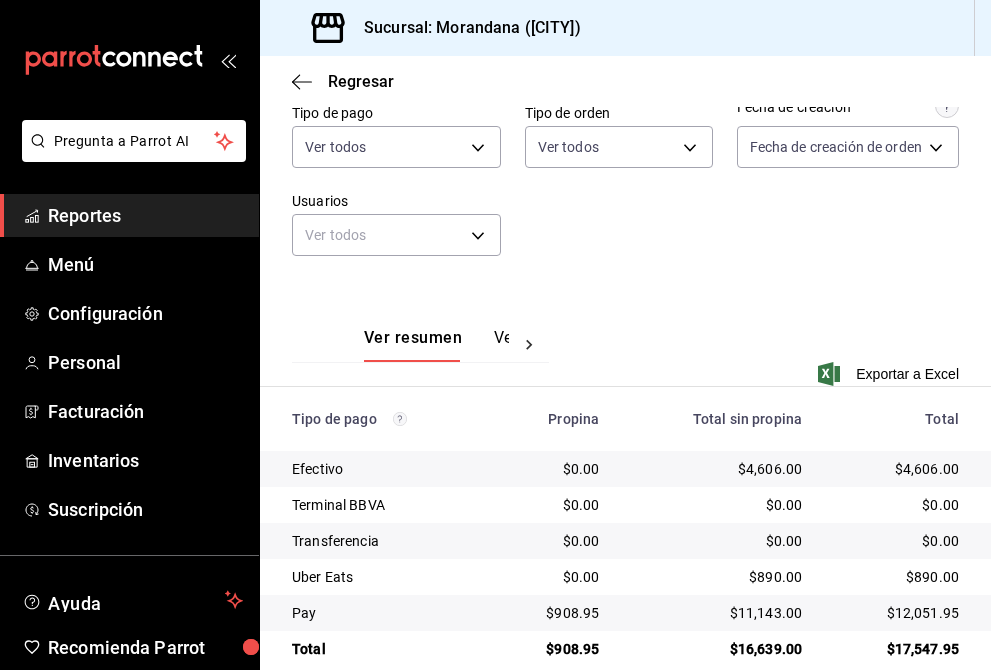 scroll, scrollTop: 216, scrollLeft: 0, axis: vertical 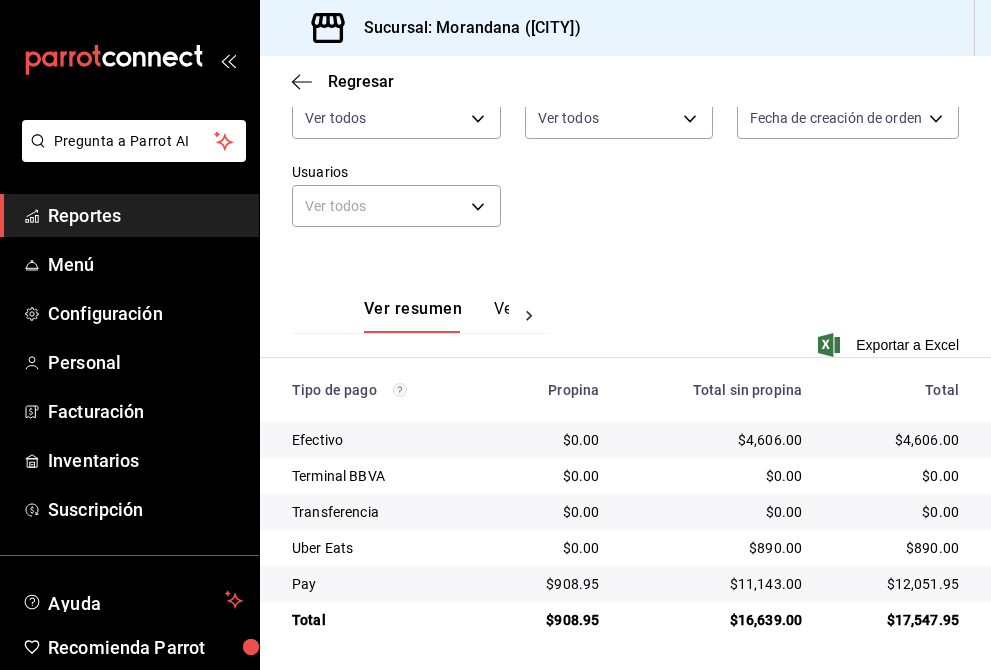 click on "$4,606.00" at bounding box center (716, 440) 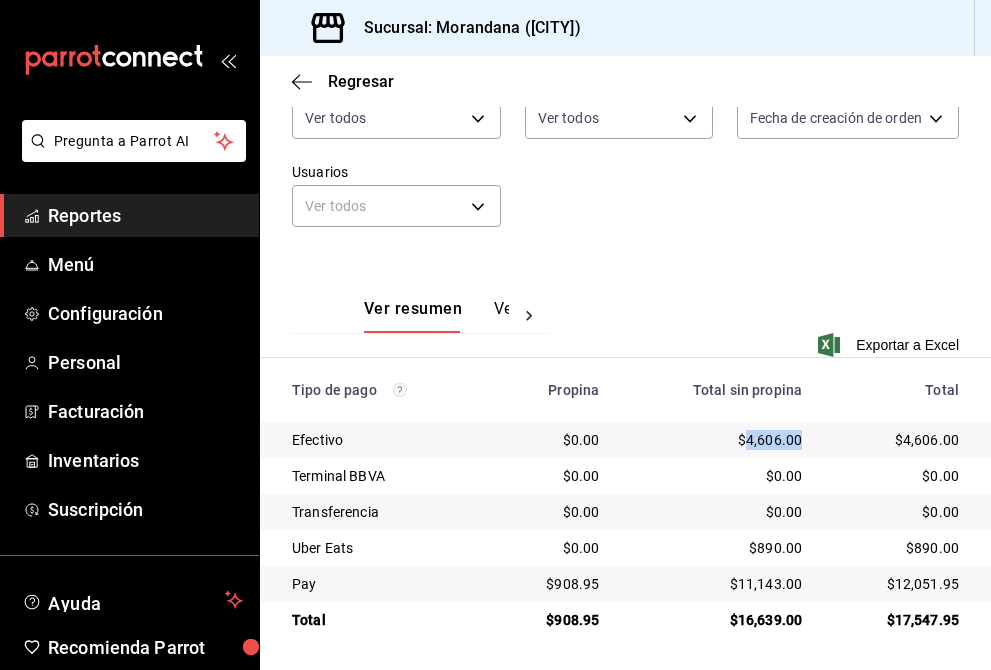 click on "$4,606.00" at bounding box center [716, 440] 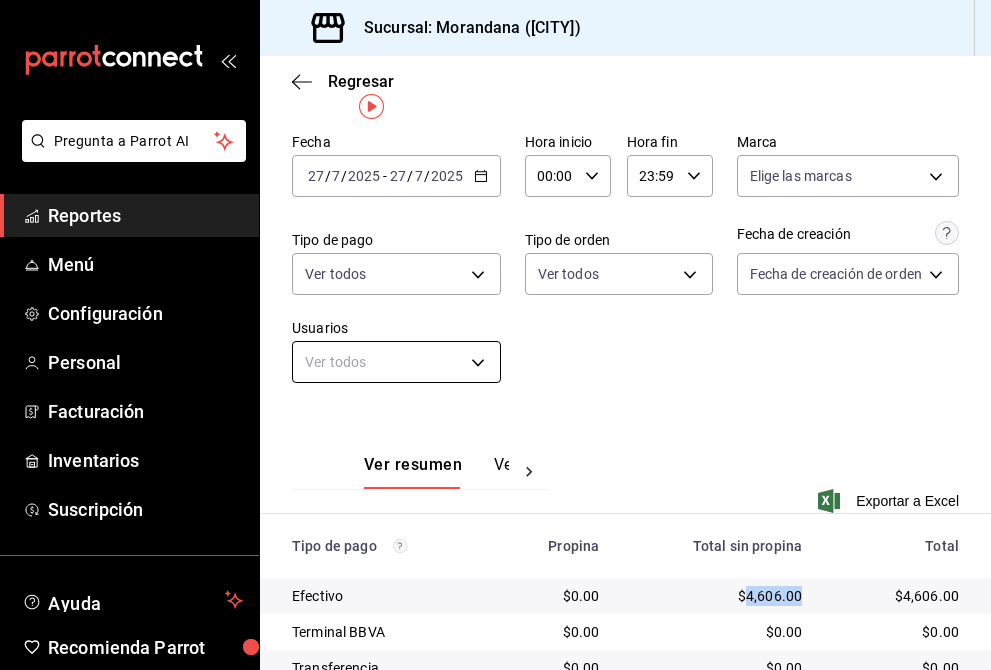 scroll, scrollTop: 19, scrollLeft: 0, axis: vertical 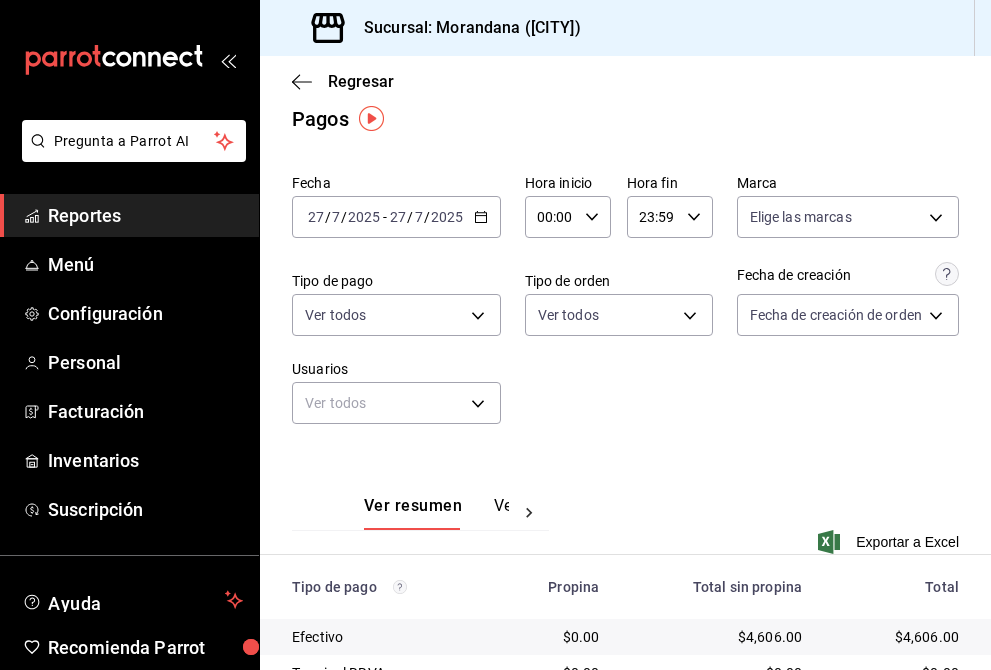 click on "2025-07-27 27 / 7 / 2025 - 2025-07-27 27 / 7 / 2025" at bounding box center (396, 217) 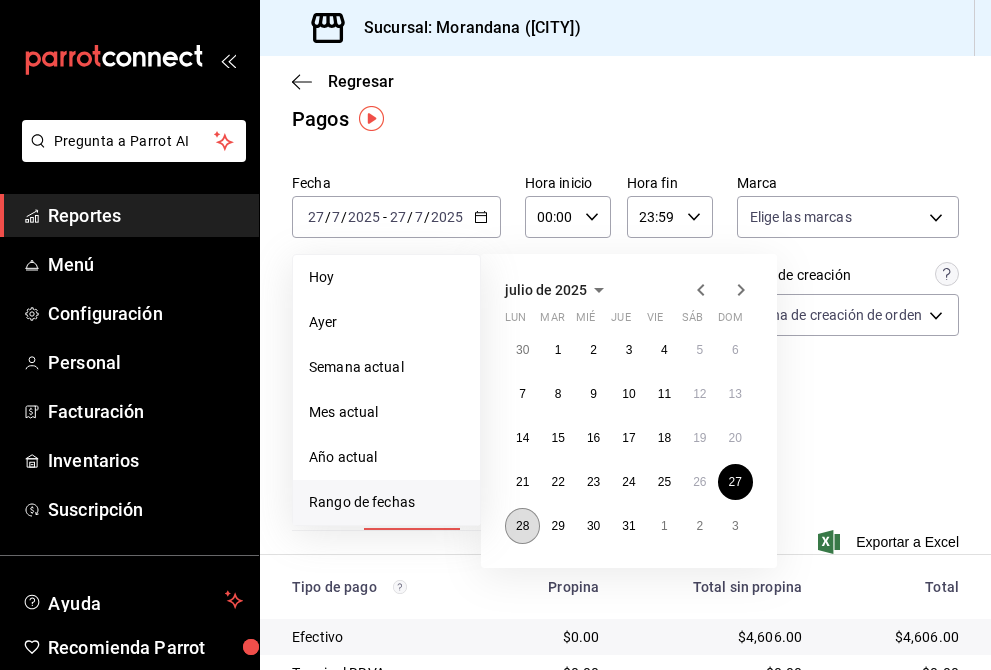 click on "28" at bounding box center (522, 526) 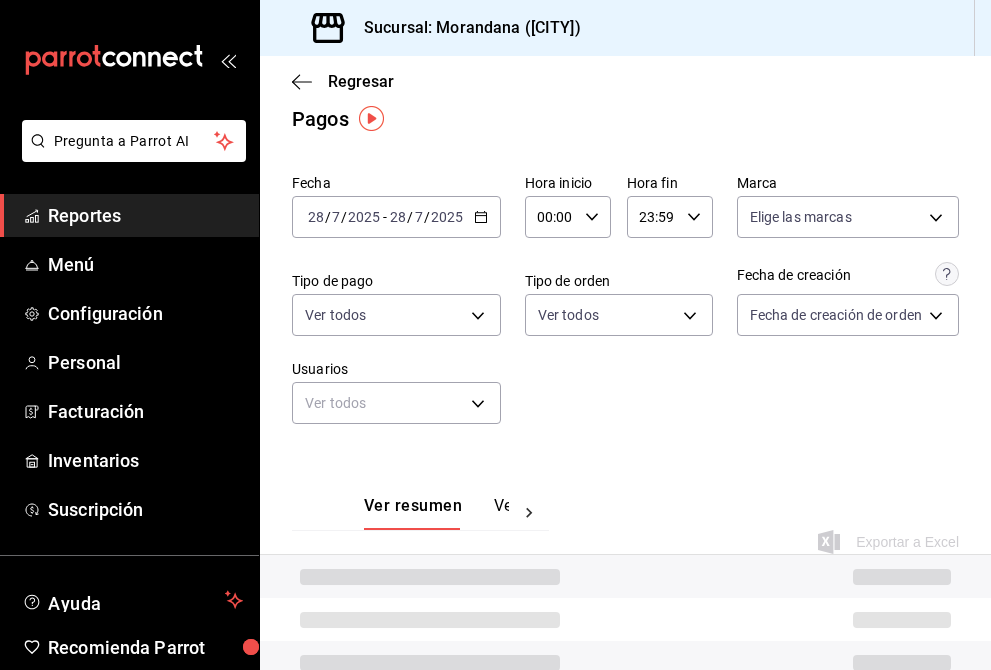 scroll, scrollTop: 216, scrollLeft: 0, axis: vertical 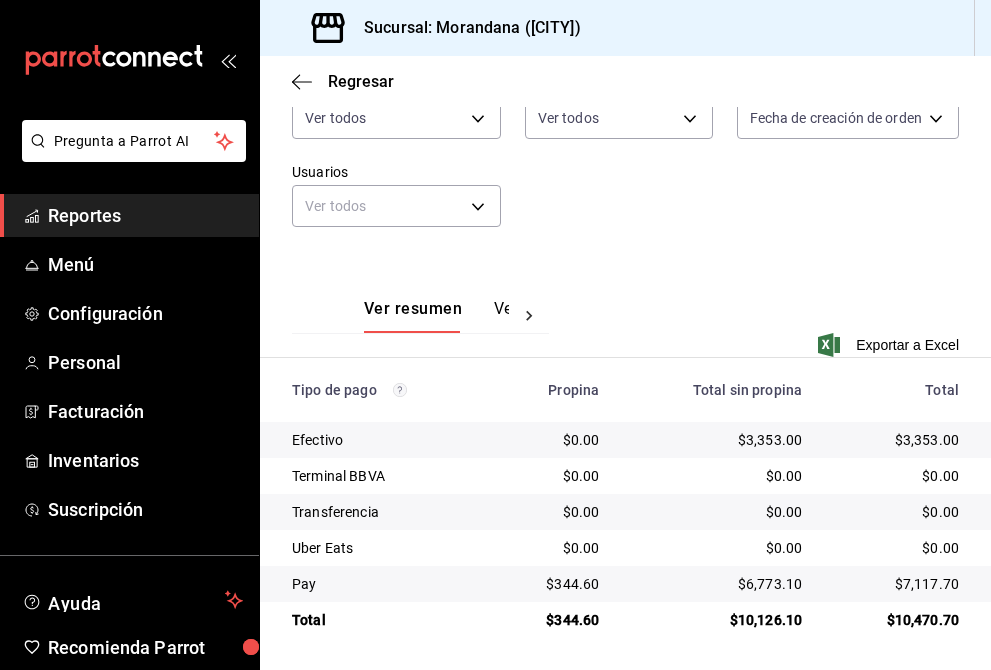 click on "$3,353.00" at bounding box center [716, 440] 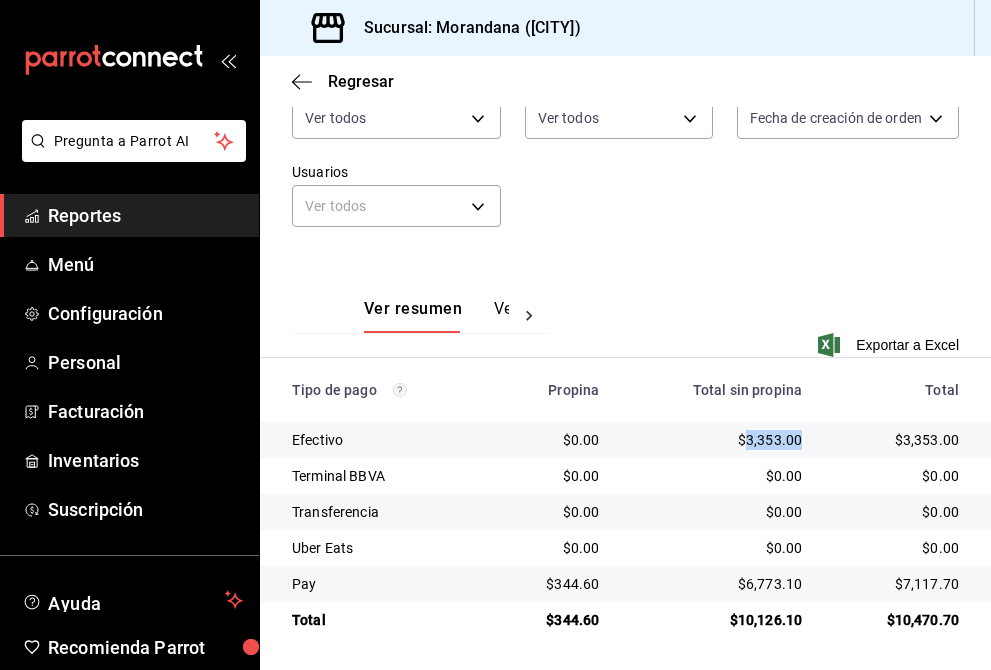 click on "$3,353.00" at bounding box center (716, 440) 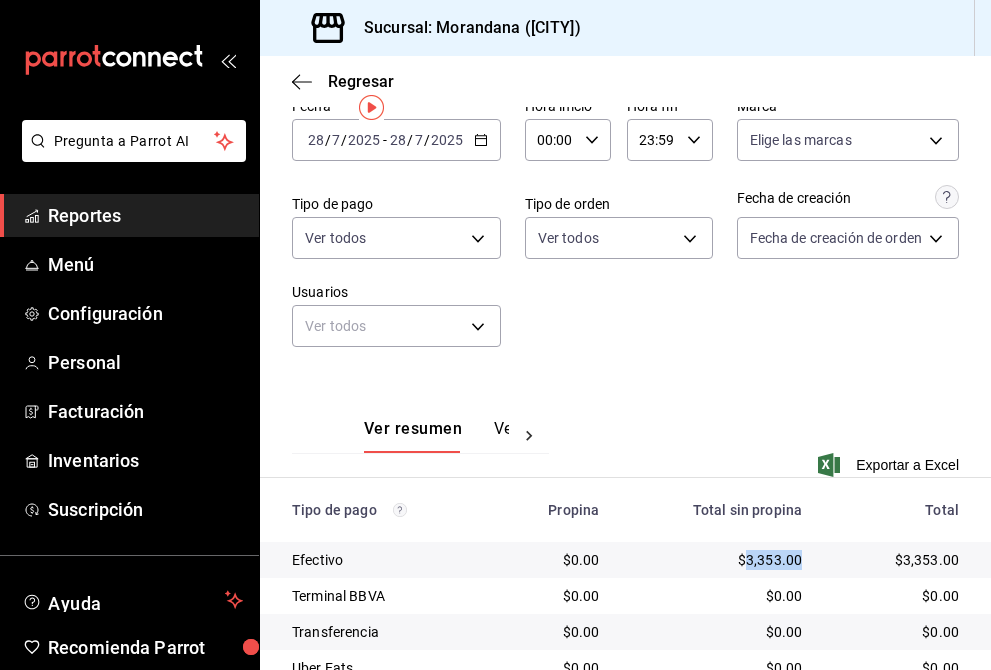 scroll, scrollTop: 0, scrollLeft: 0, axis: both 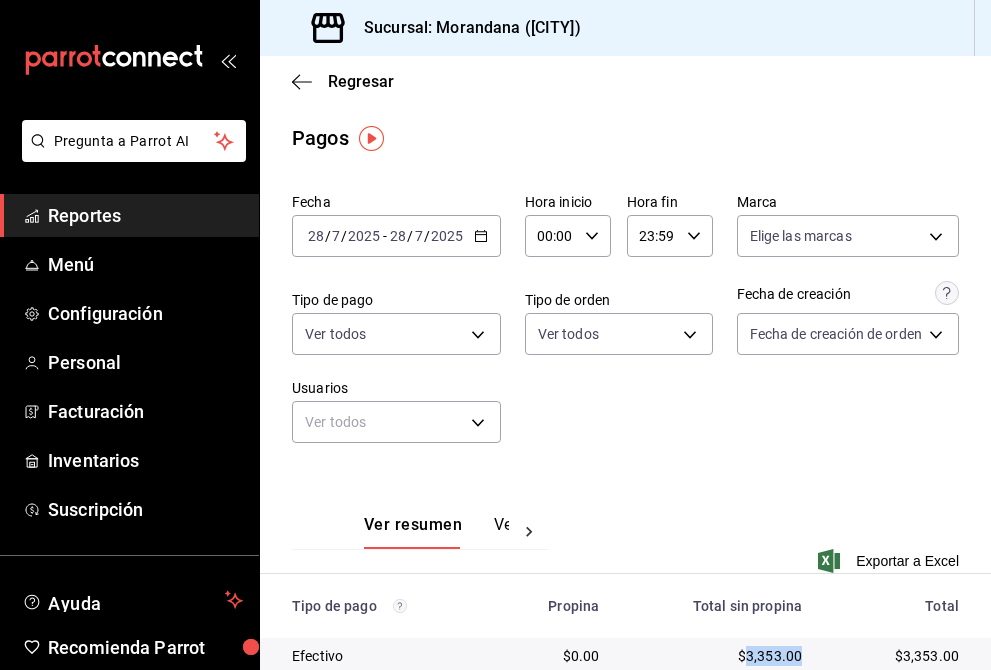 click 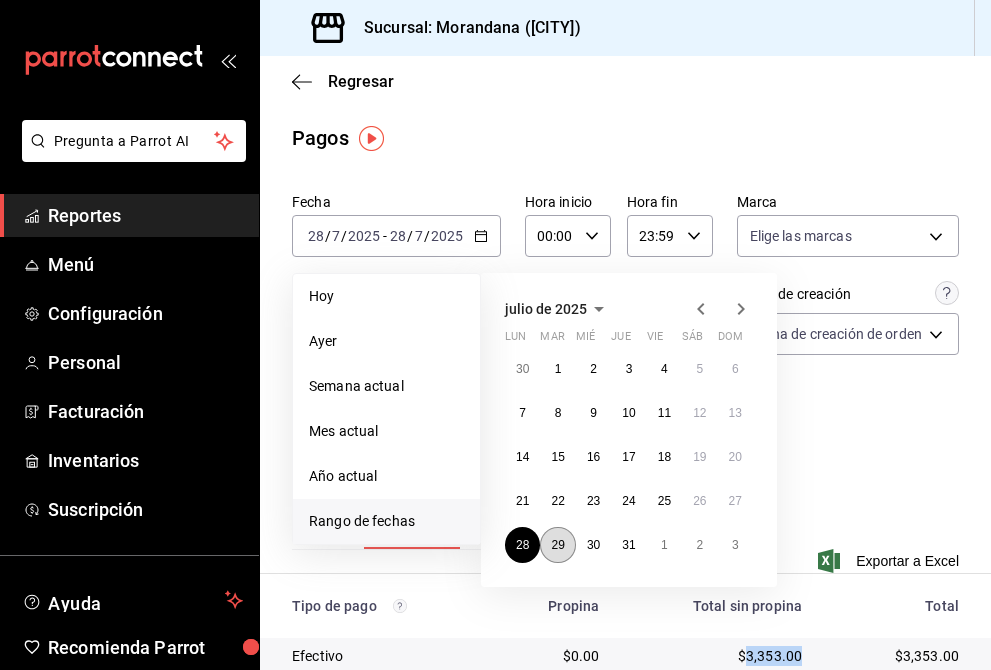 click on "29" at bounding box center (557, 545) 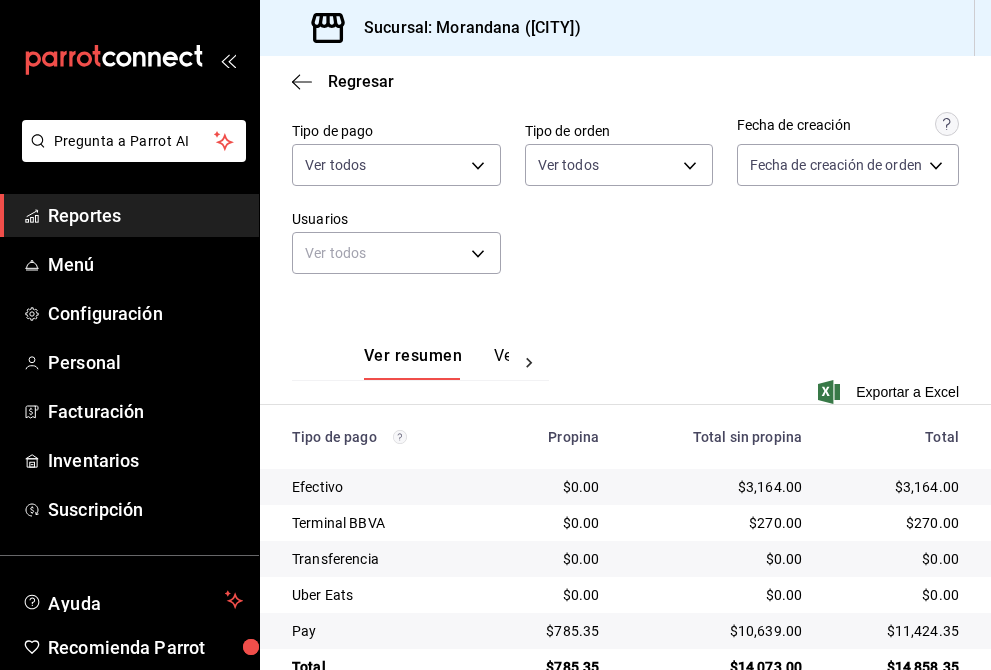 scroll, scrollTop: 216, scrollLeft: 0, axis: vertical 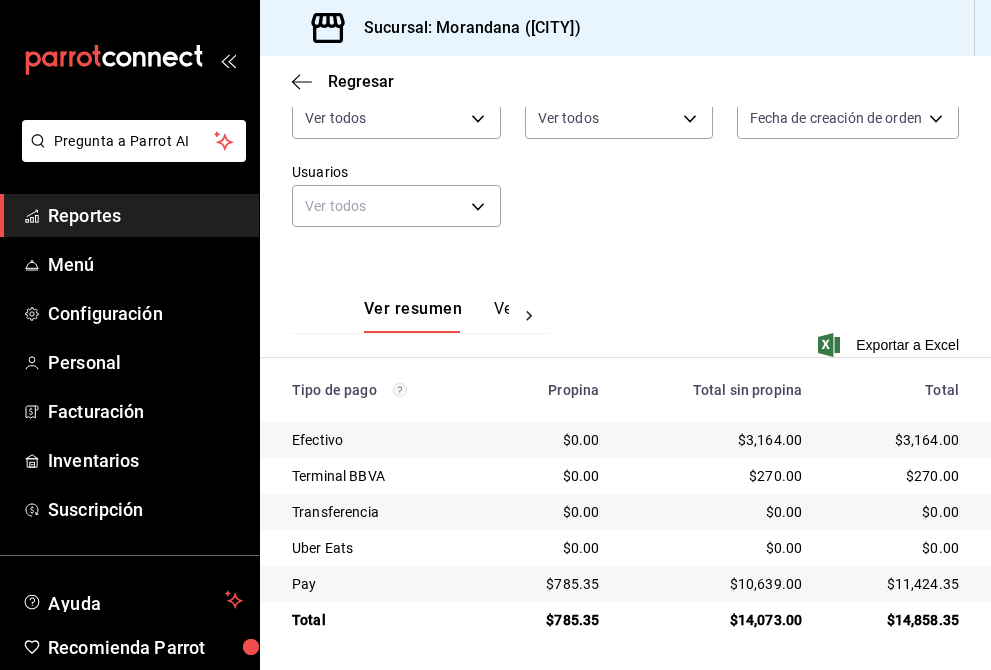click on "$3,164.00" at bounding box center [716, 440] 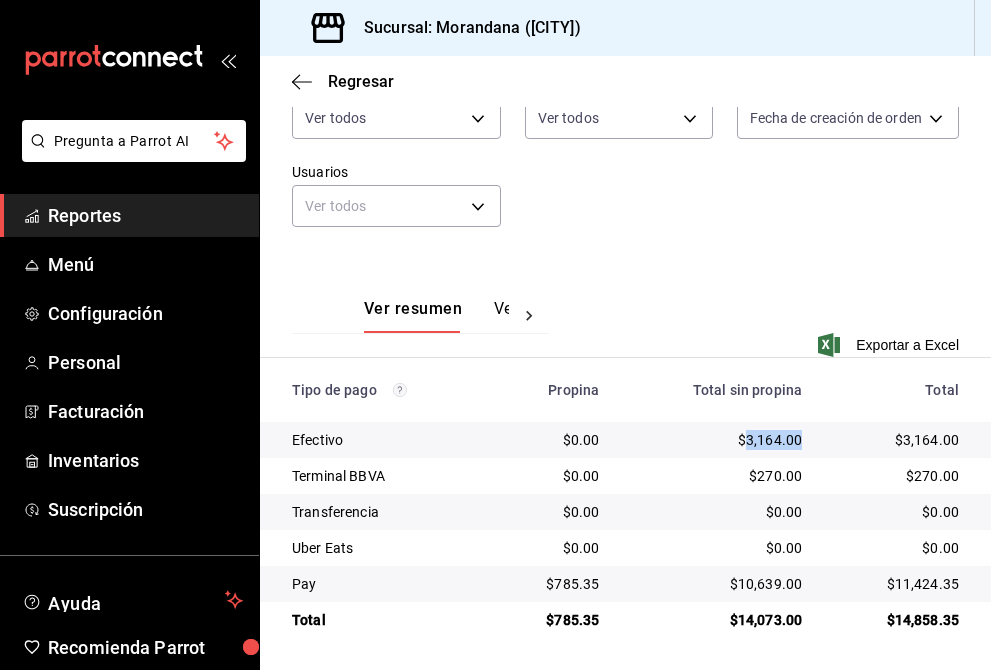 click on "$3,164.00" at bounding box center (716, 440) 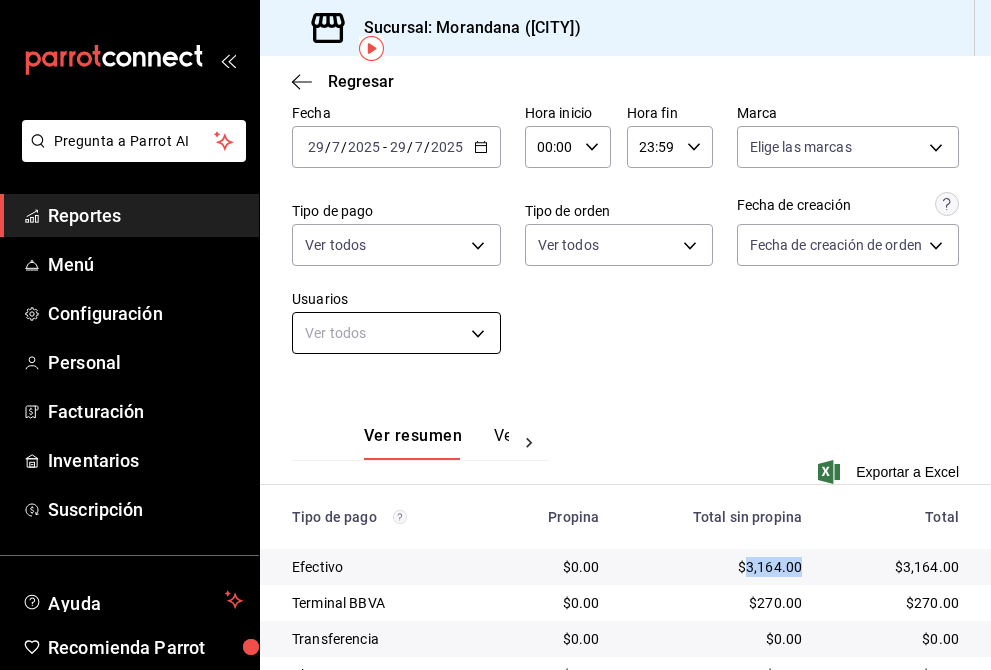 scroll, scrollTop: 0, scrollLeft: 0, axis: both 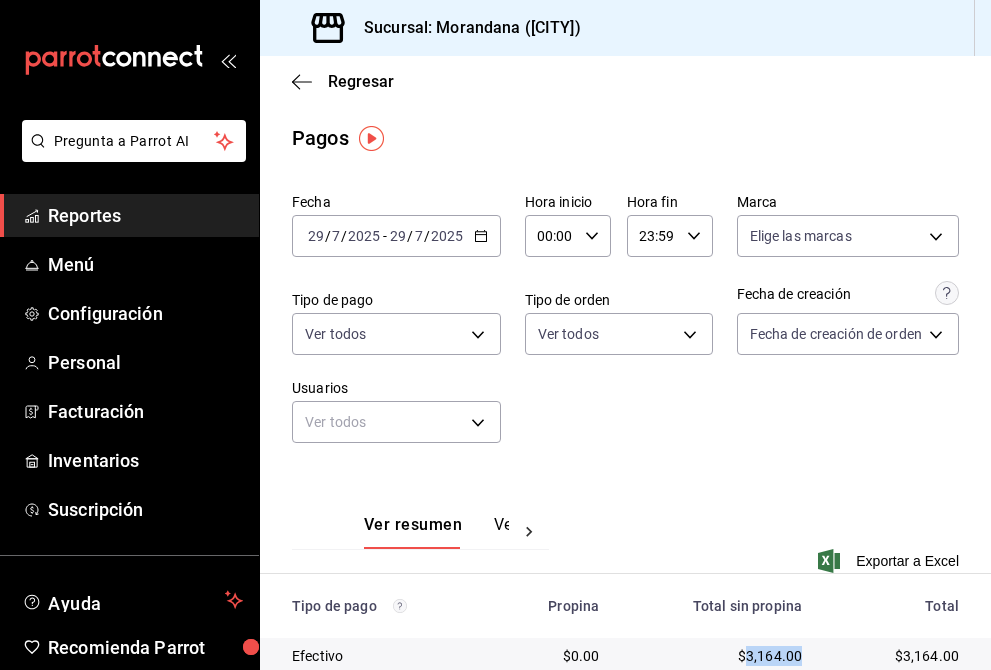 click 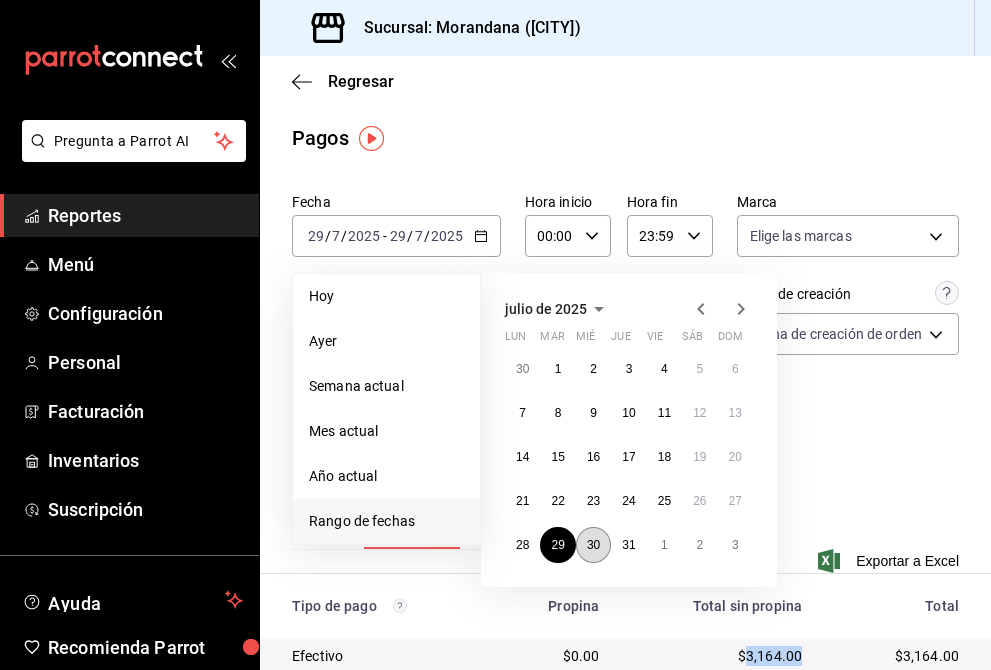 click on "30" at bounding box center [593, 545] 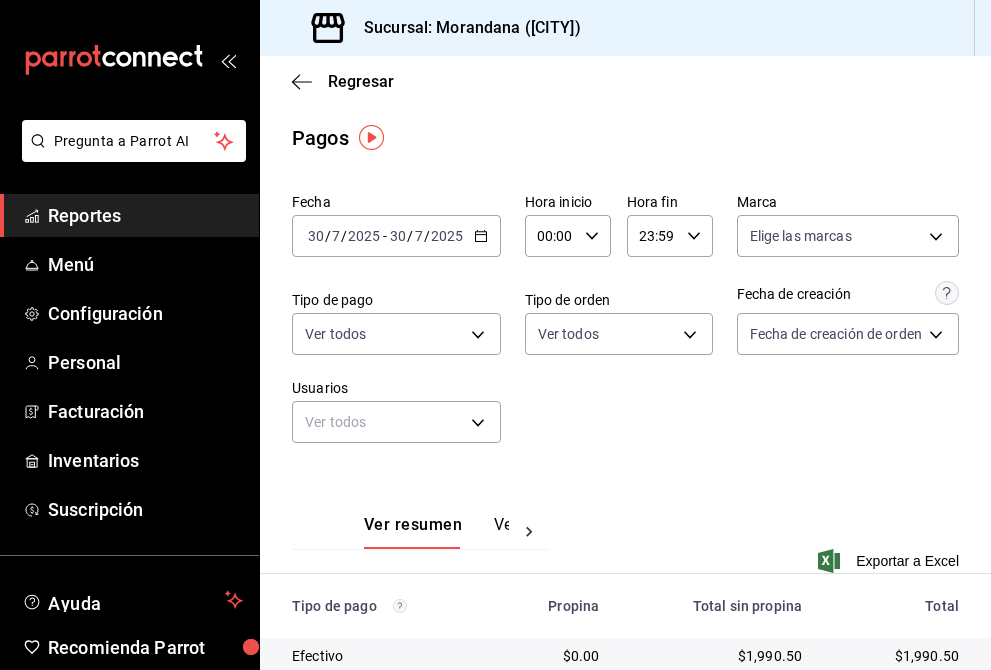 scroll, scrollTop: 216, scrollLeft: 0, axis: vertical 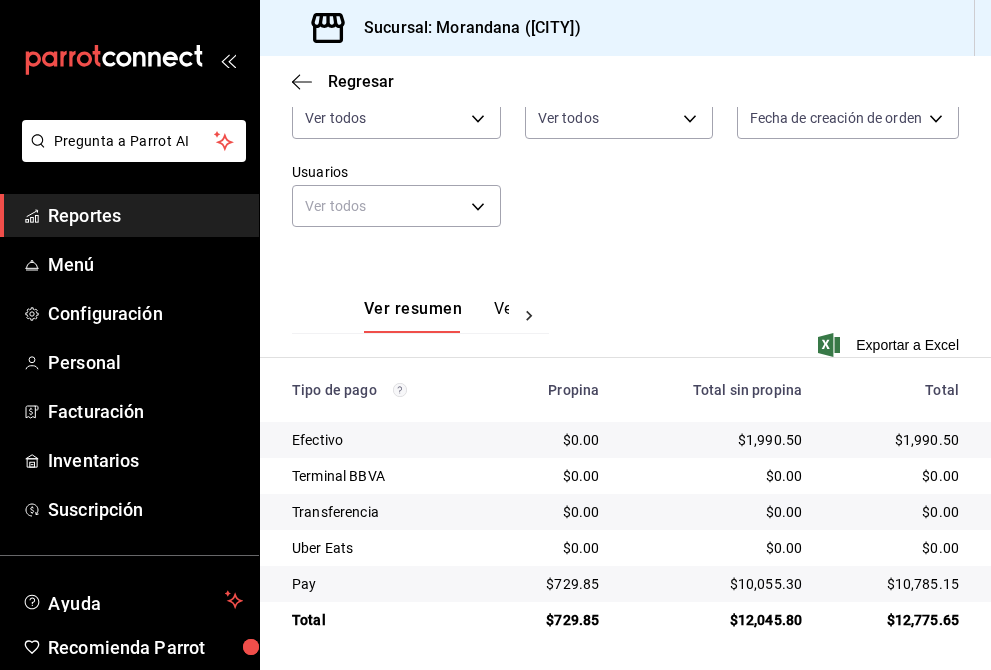 click on "$1,990.50" at bounding box center [716, 440] 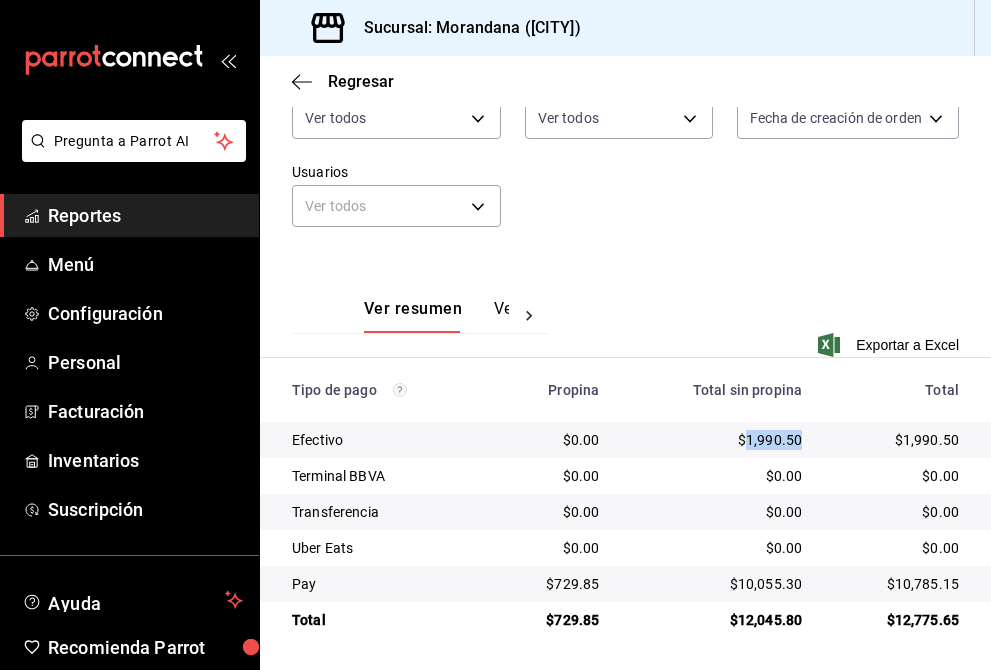 click on "$1,990.50" at bounding box center (716, 440) 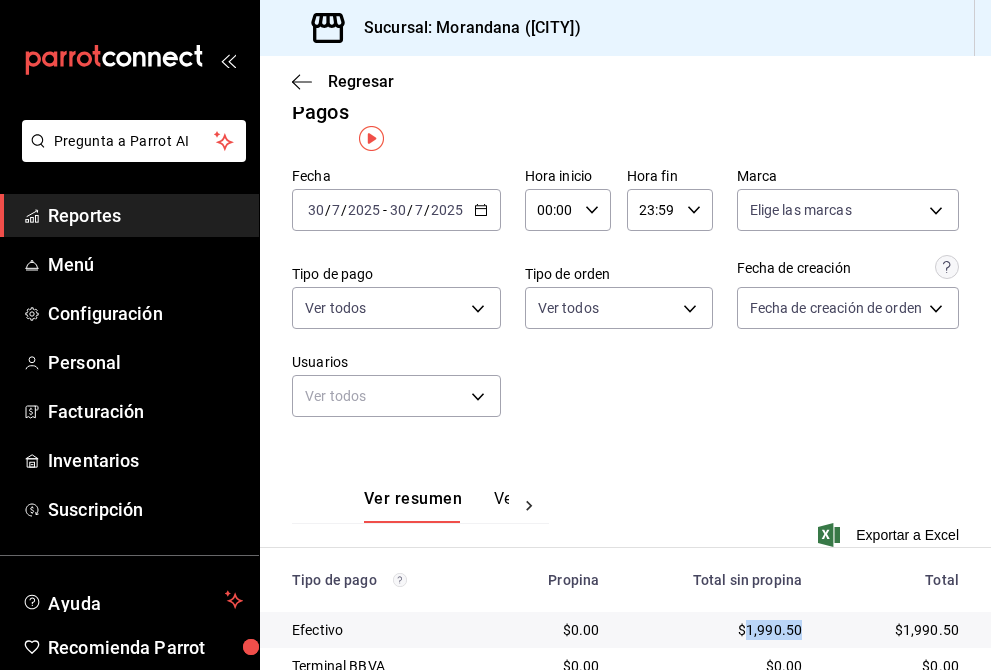 scroll, scrollTop: 0, scrollLeft: 0, axis: both 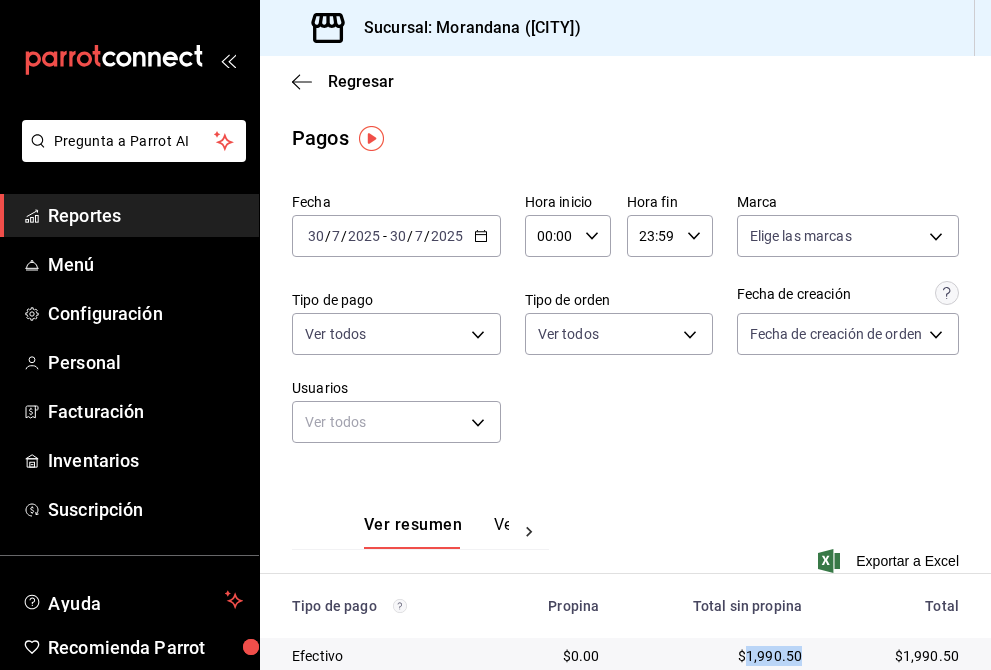 click 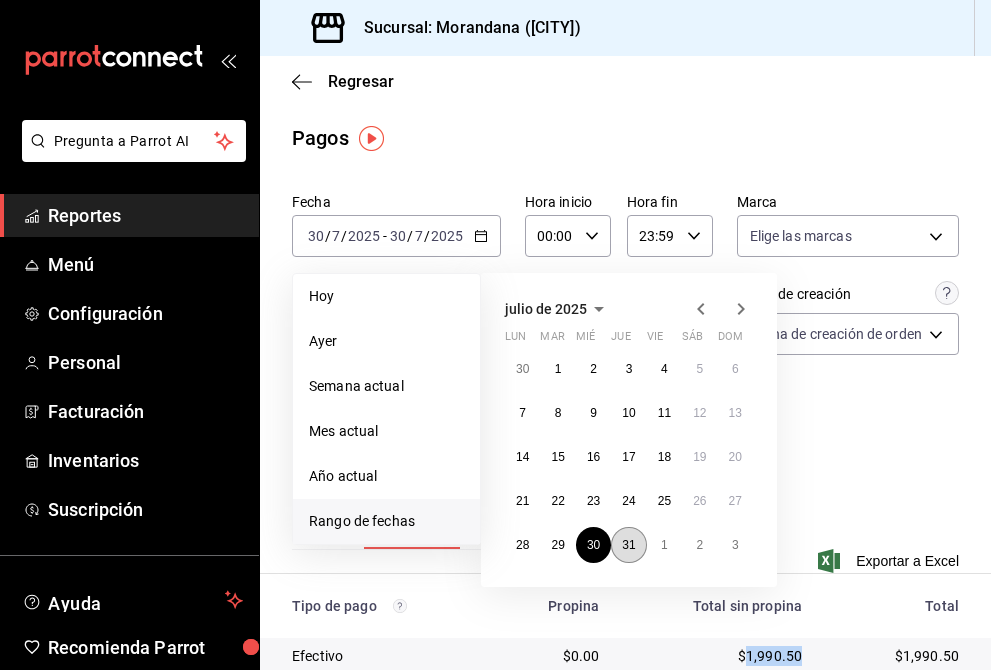 click on "31" at bounding box center (628, 545) 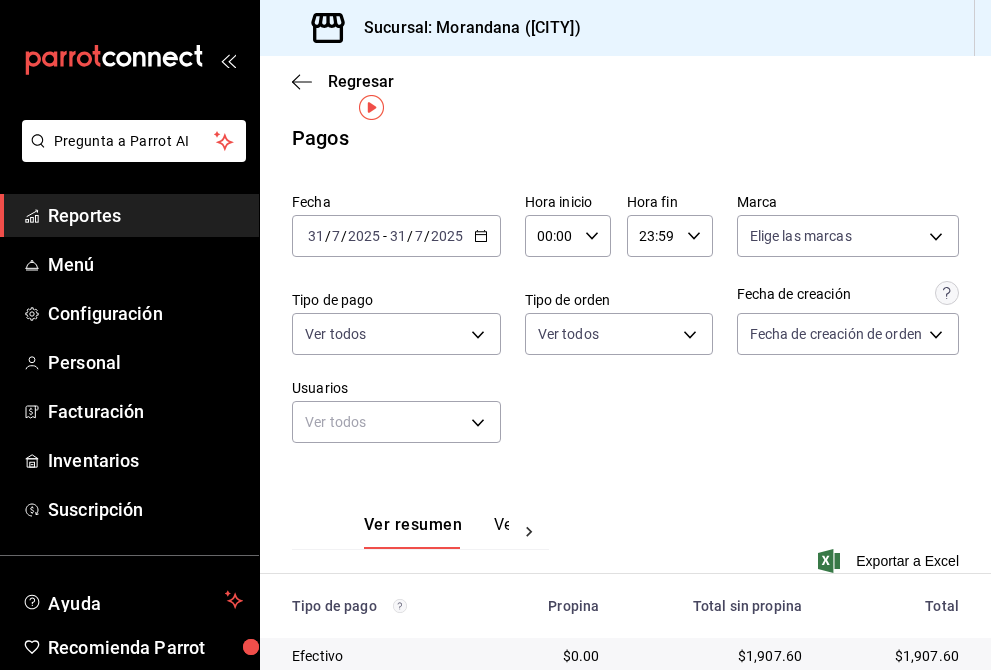 scroll, scrollTop: 216, scrollLeft: 0, axis: vertical 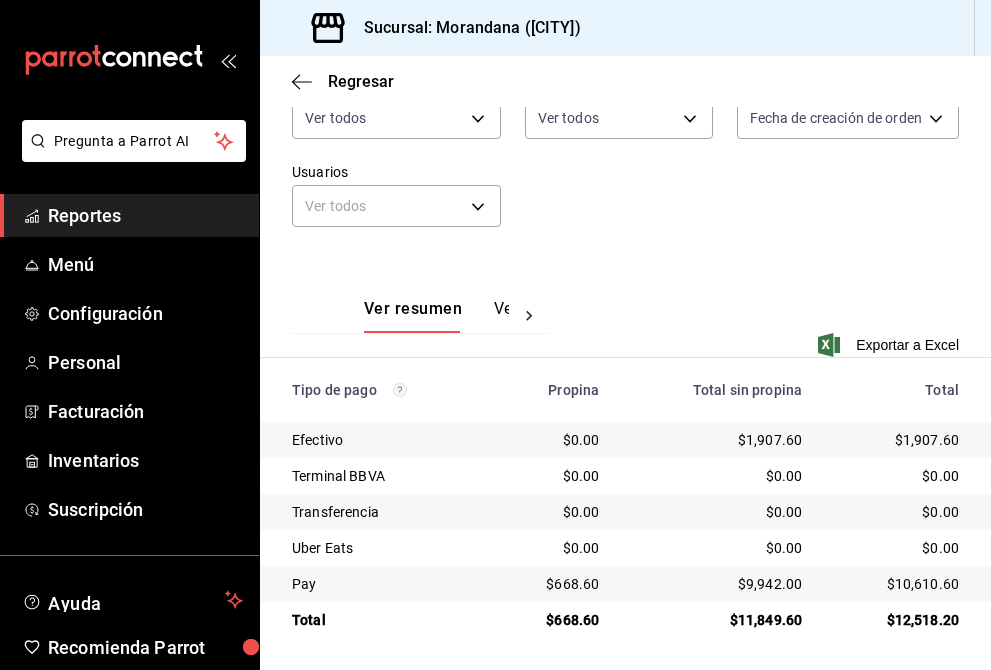 click on "$1,907.60" at bounding box center [716, 440] 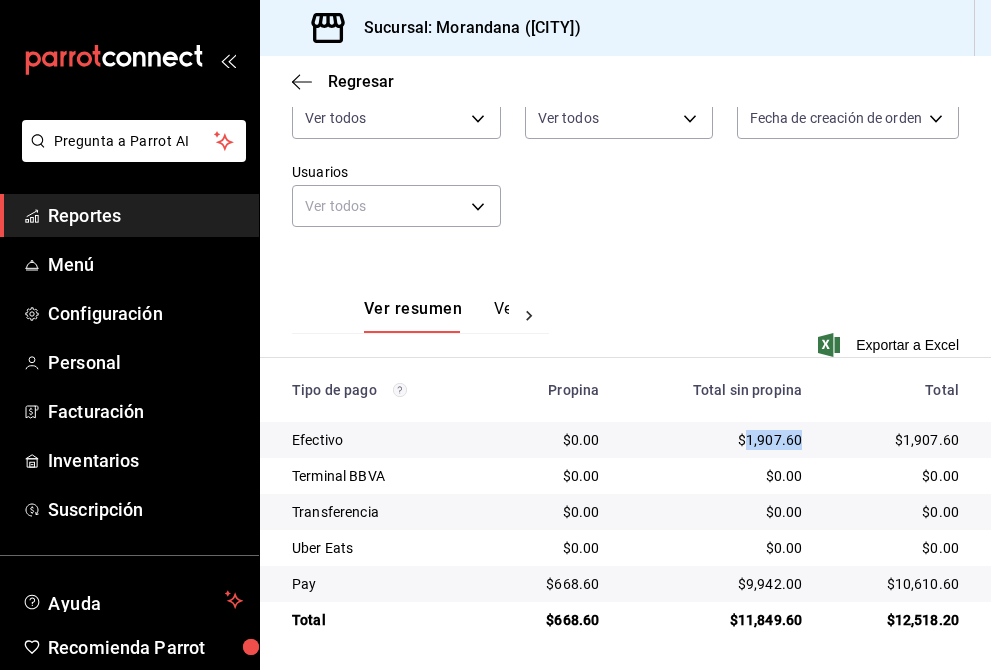 click on "$1,907.60" at bounding box center (716, 440) 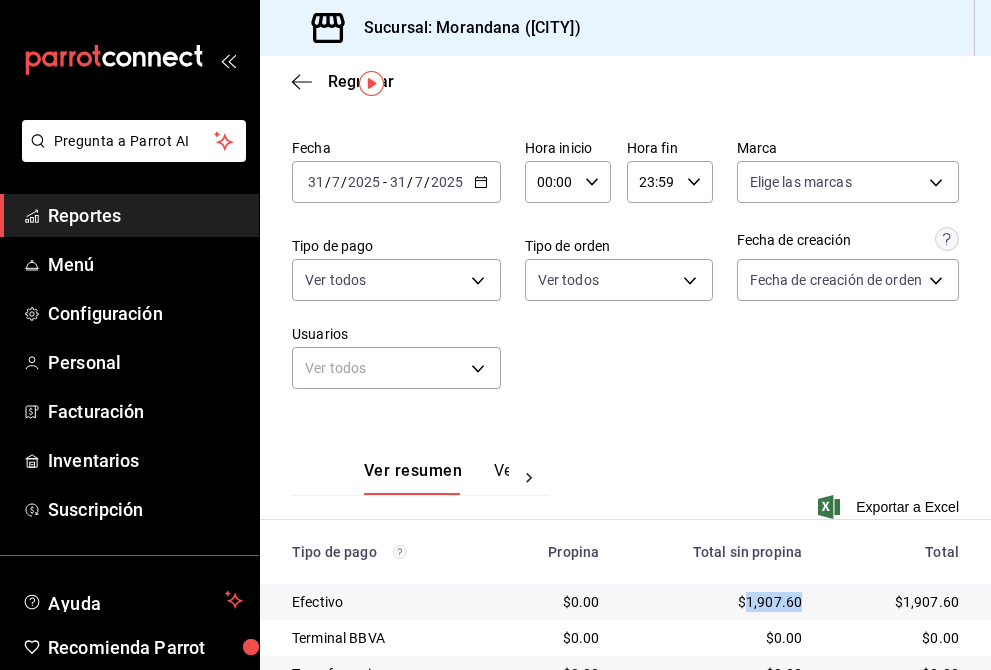 scroll, scrollTop: 0, scrollLeft: 0, axis: both 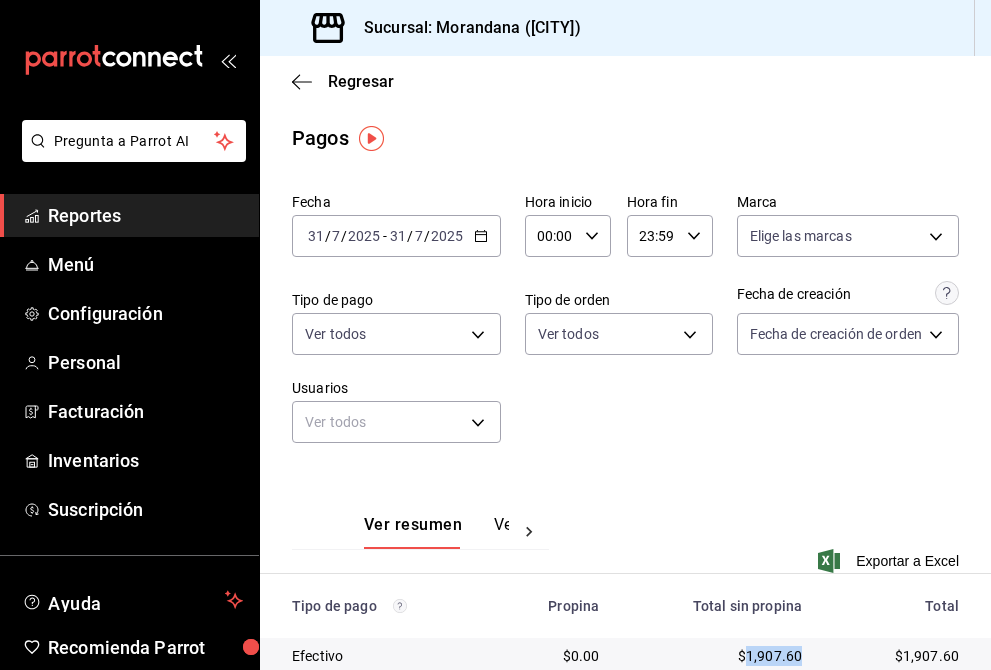 click 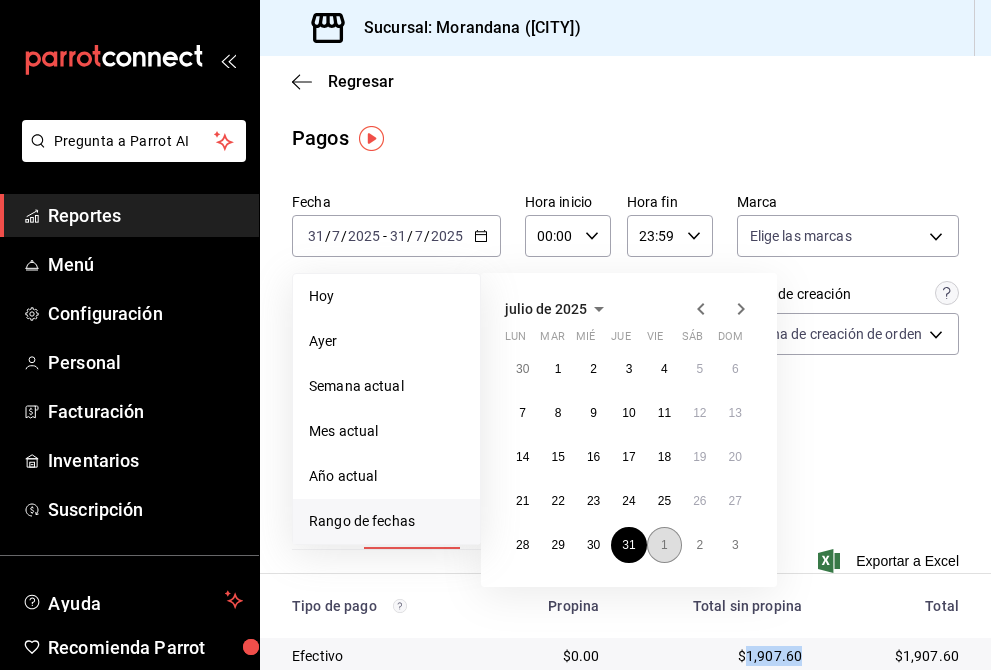 click on "1" at bounding box center [664, 545] 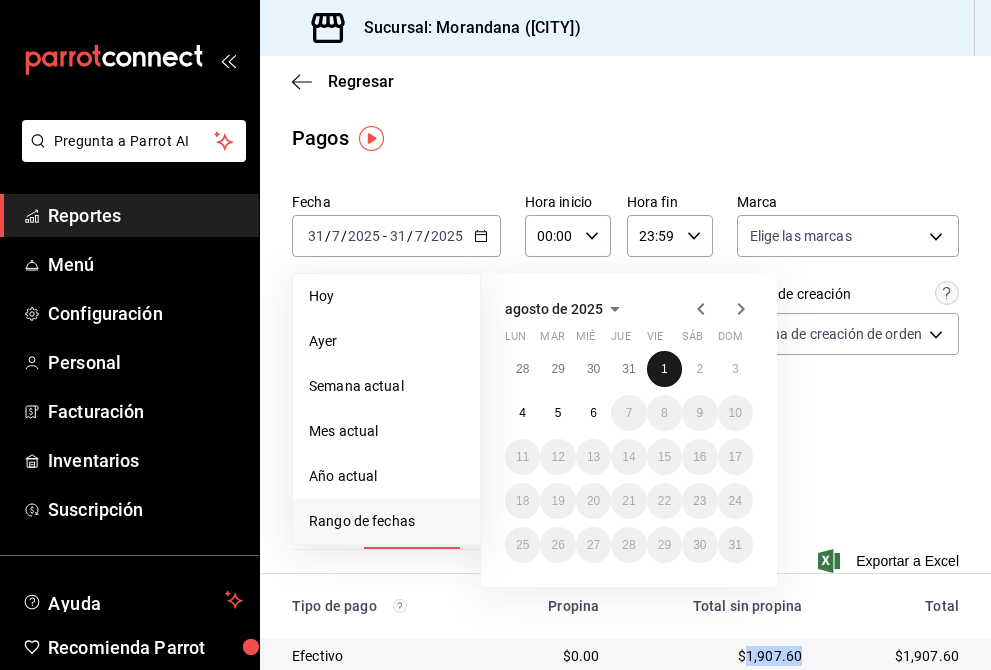 click on "1" at bounding box center (664, 369) 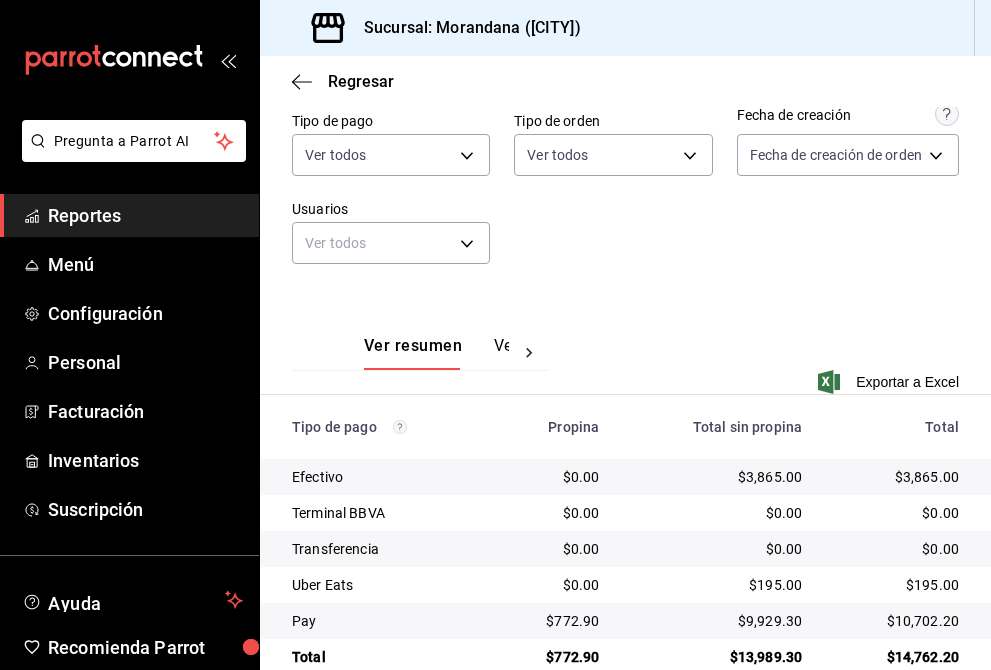 scroll, scrollTop: 216, scrollLeft: 0, axis: vertical 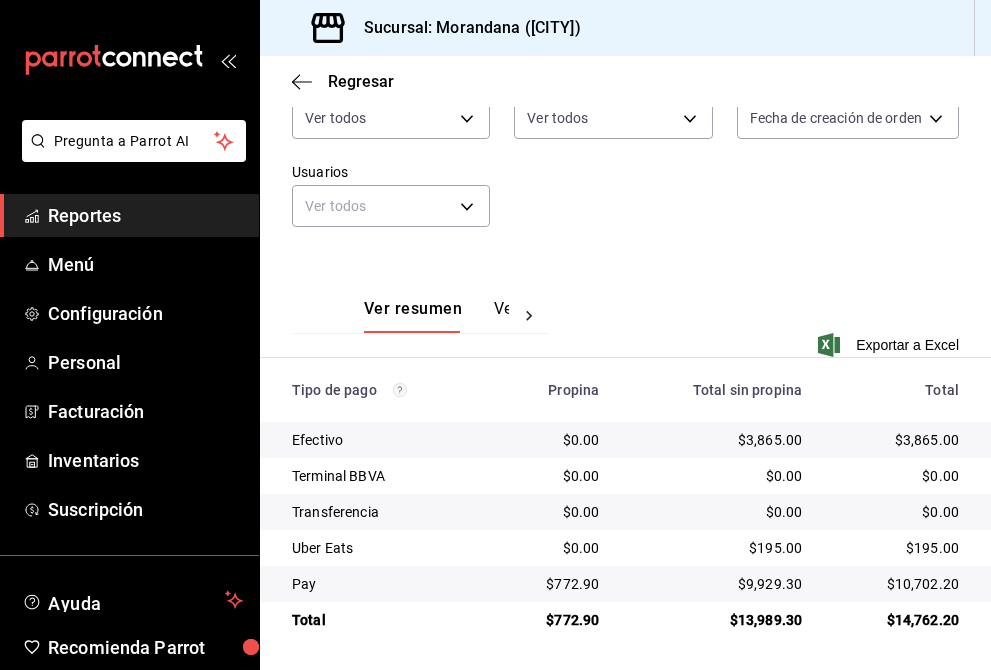 click on "$3,865.00" at bounding box center [716, 440] 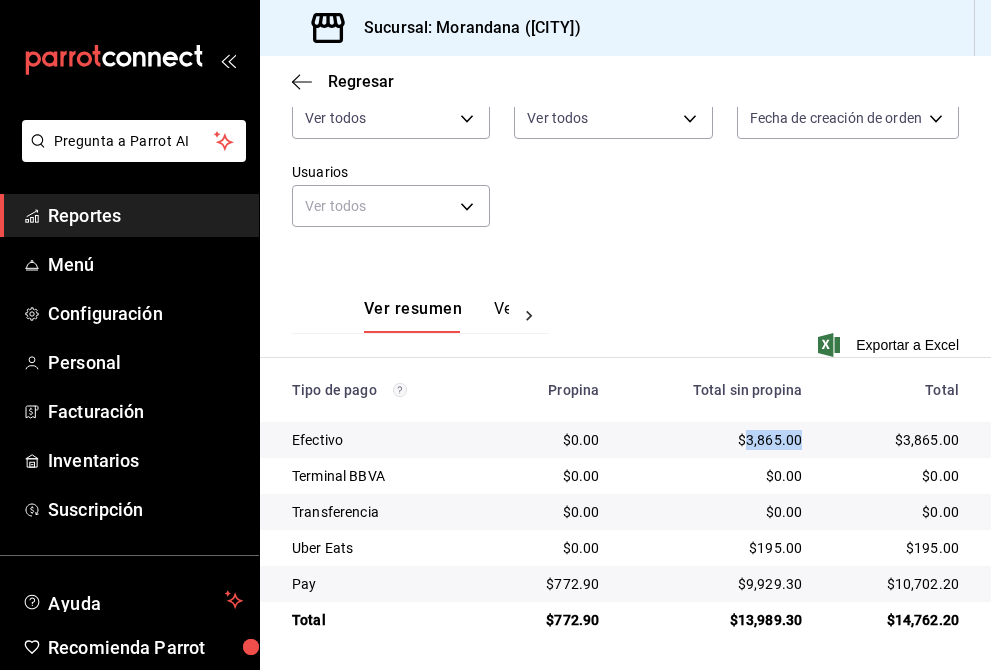 click on "$3,865.00" at bounding box center [716, 440] 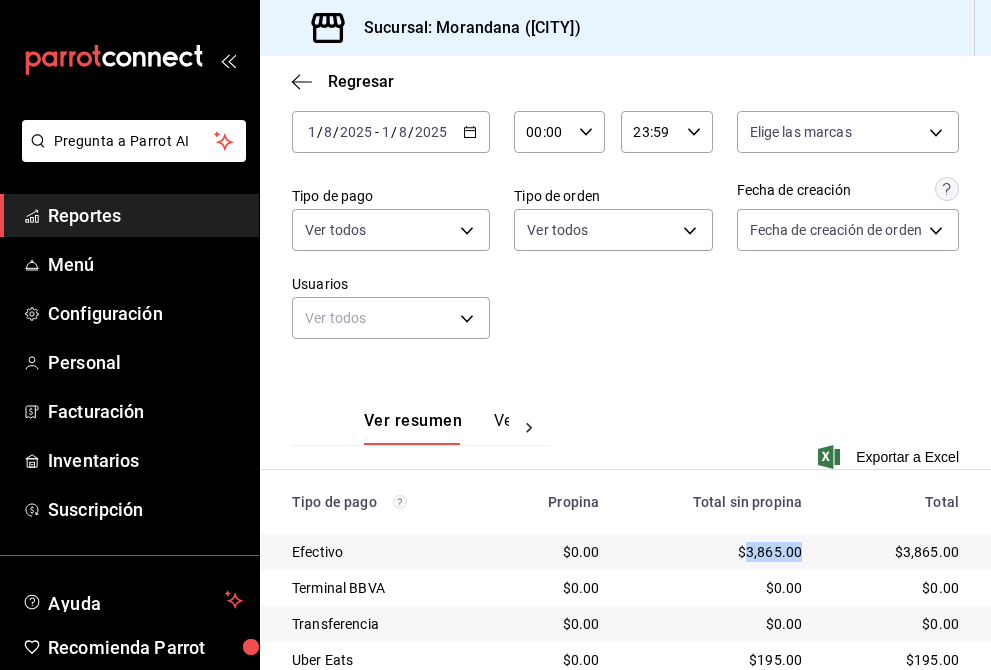 scroll, scrollTop: 55, scrollLeft: 0, axis: vertical 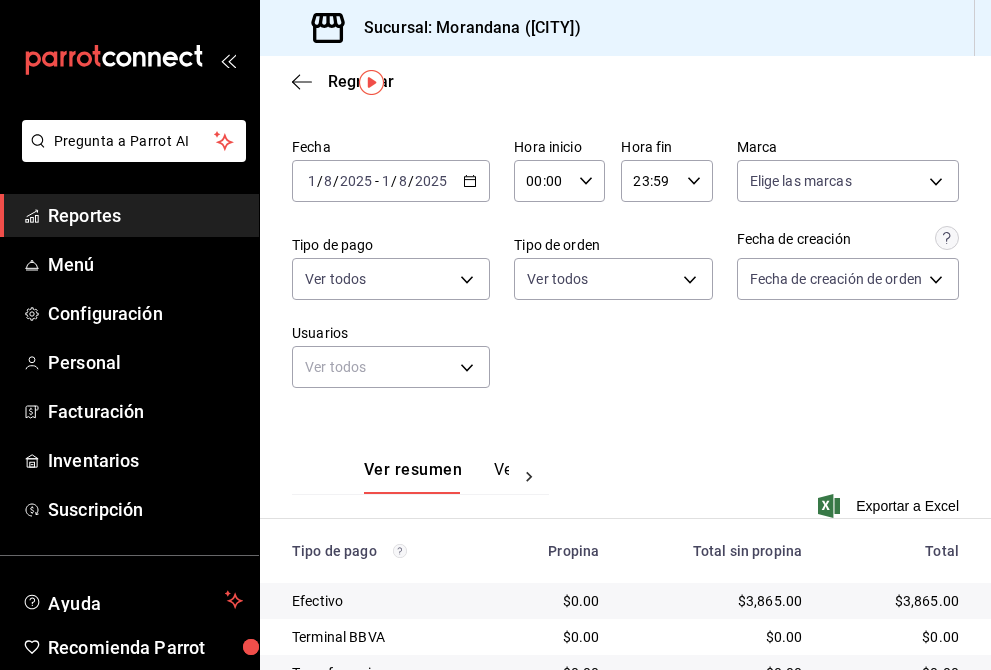 click on "2025-08-01 1 / 8 / 2025 - 2025-08-01 1 / 8 / 2025" at bounding box center [391, 181] 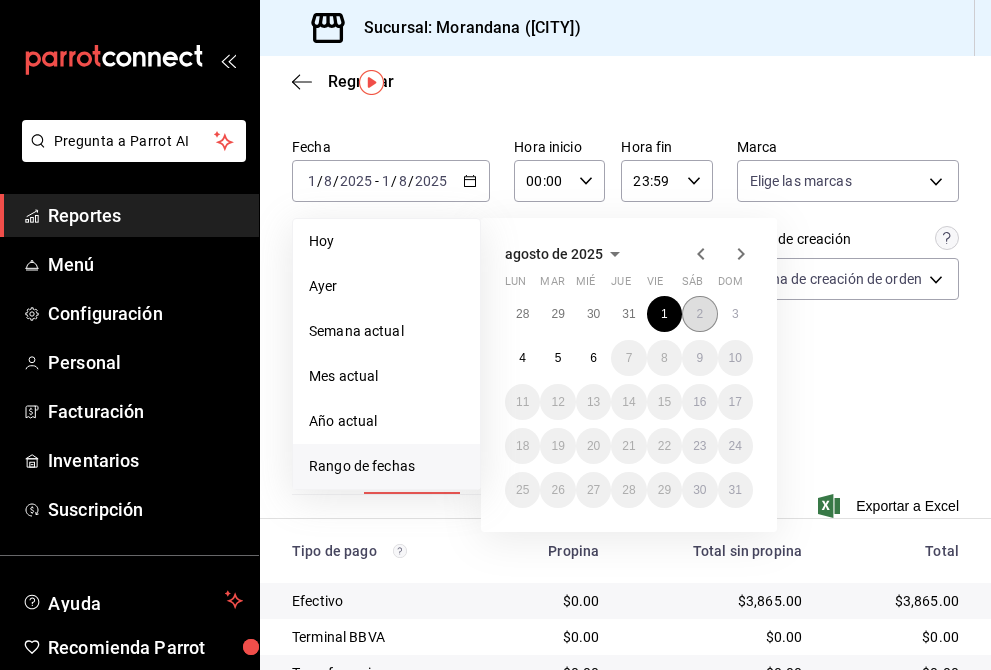 click on "2" at bounding box center [699, 314] 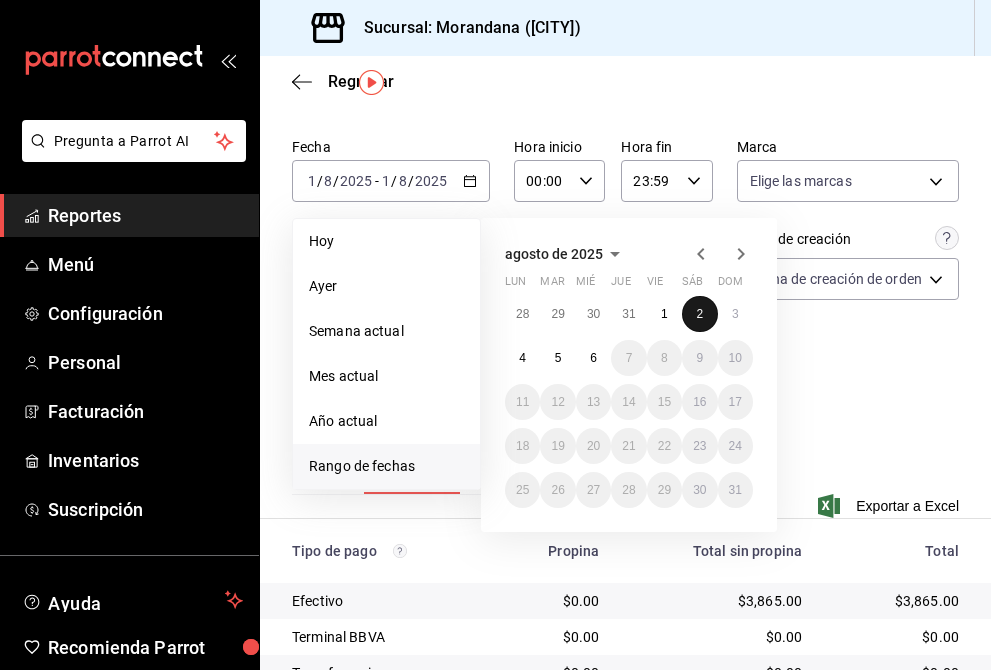 click on "2" at bounding box center [699, 314] 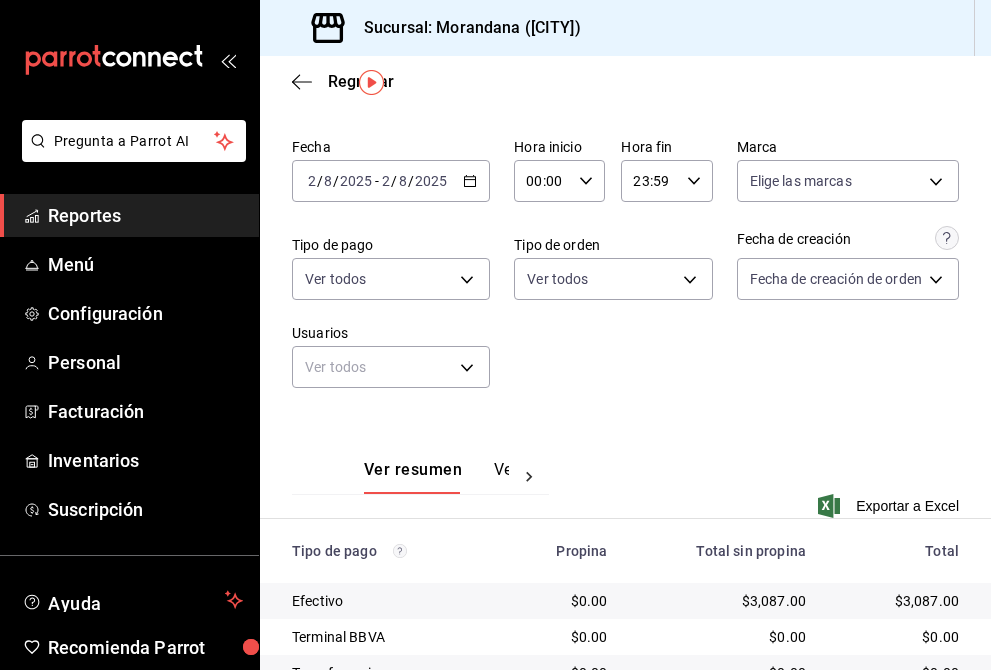 scroll, scrollTop: 216, scrollLeft: 0, axis: vertical 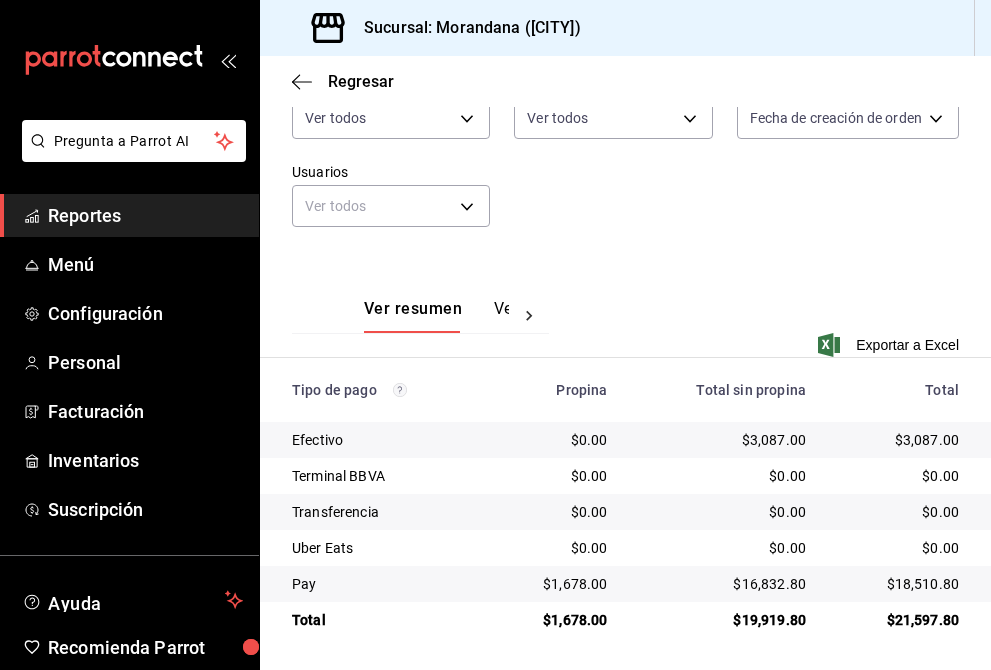 click on "$3,087.00" at bounding box center (722, 440) 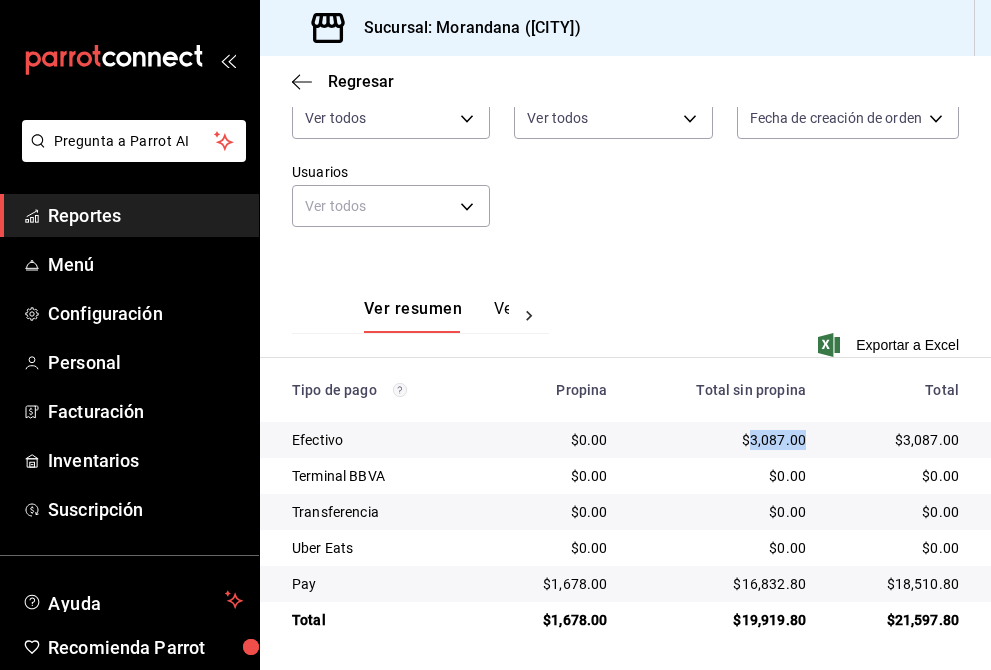 click on "$3,087.00" at bounding box center (722, 440) 